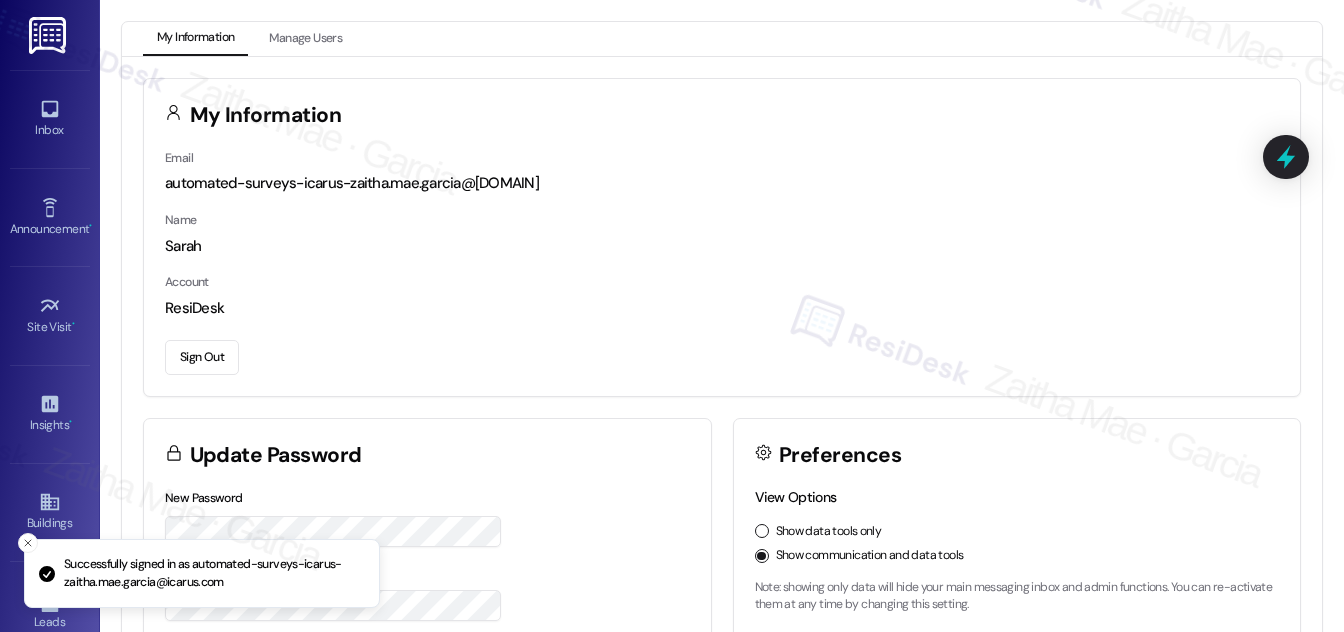 scroll, scrollTop: 0, scrollLeft: 0, axis: both 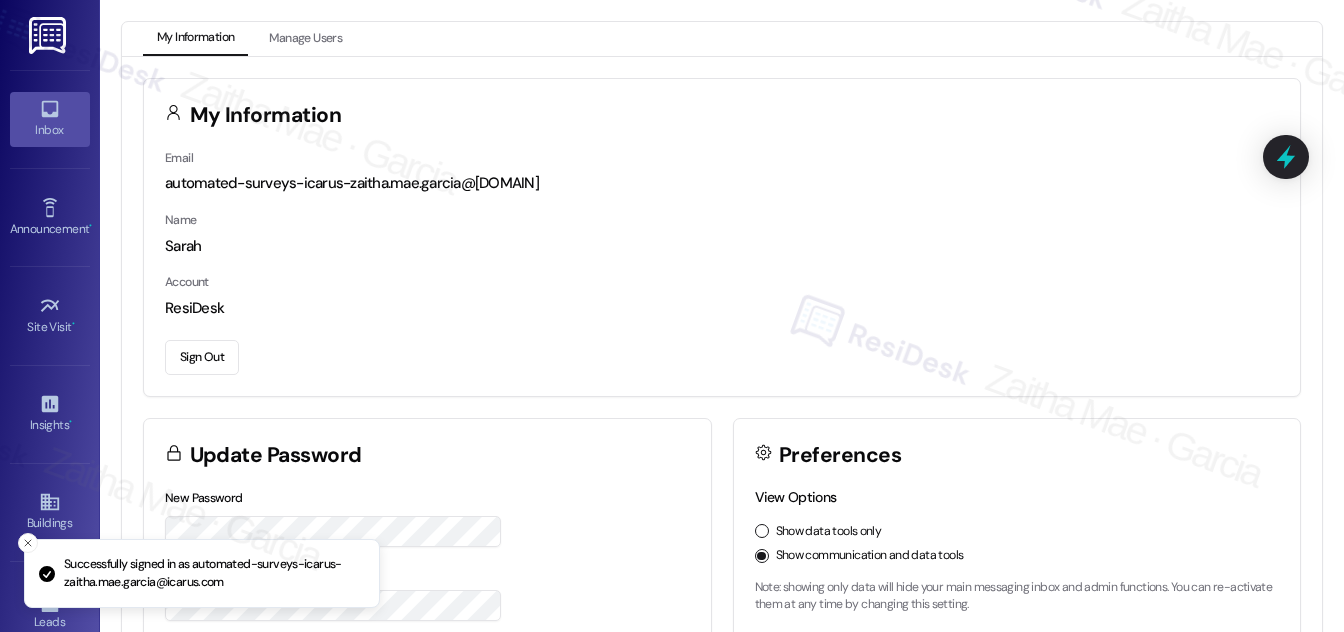 click on "Inbox" at bounding box center [50, 119] 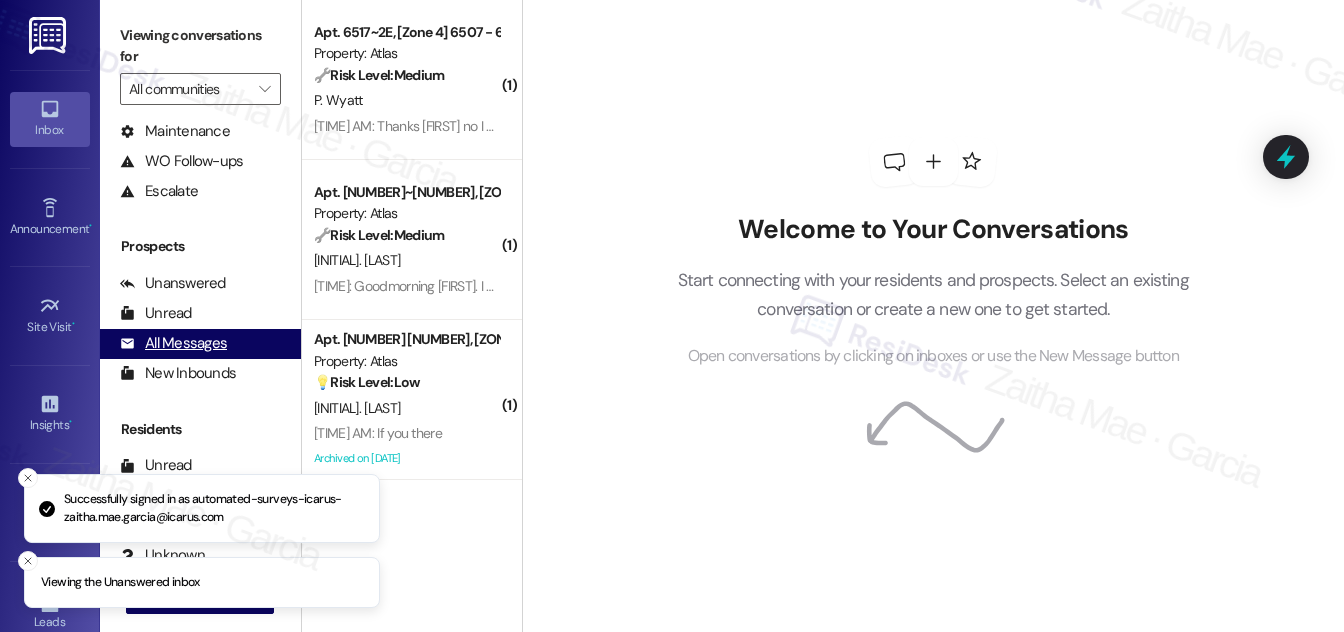 scroll, scrollTop: 264, scrollLeft: 0, axis: vertical 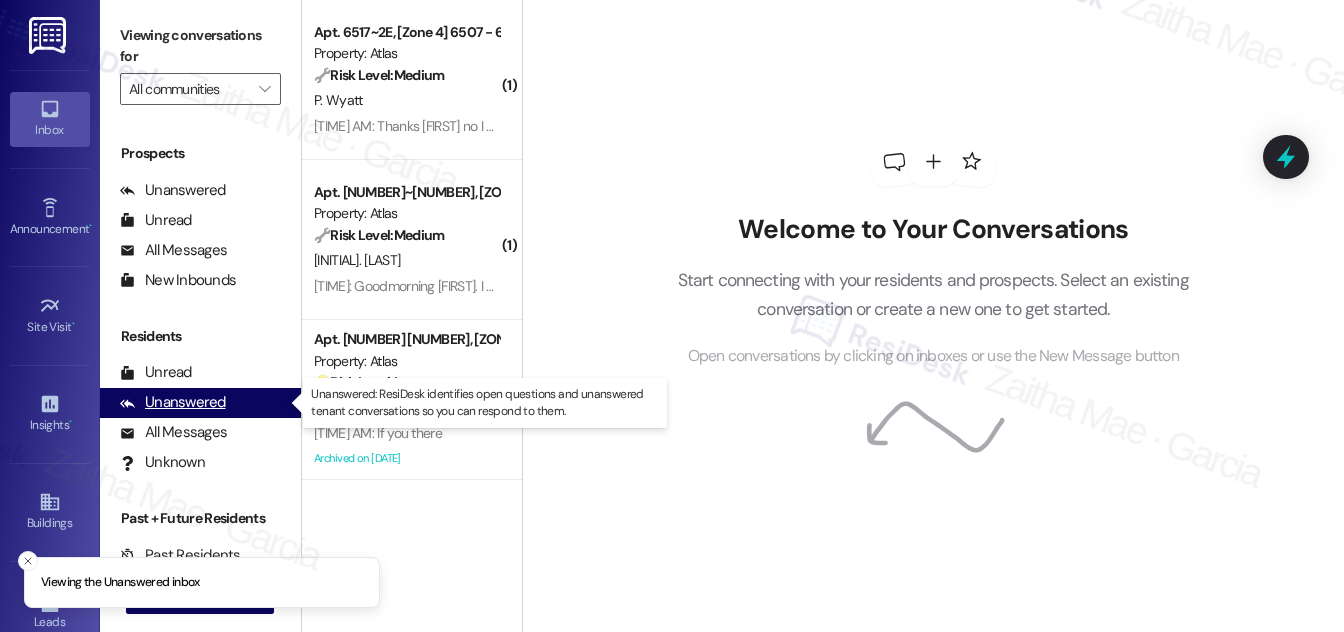 click on "Unanswered" at bounding box center (173, 402) 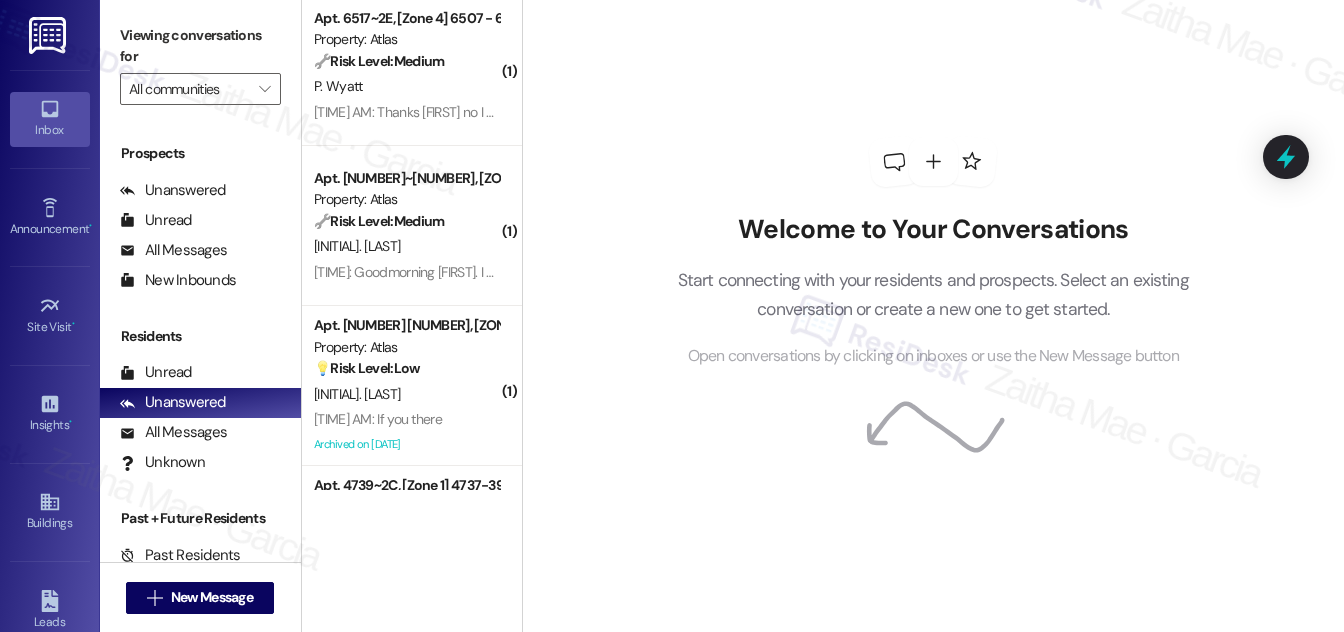 scroll, scrollTop: 0, scrollLeft: 0, axis: both 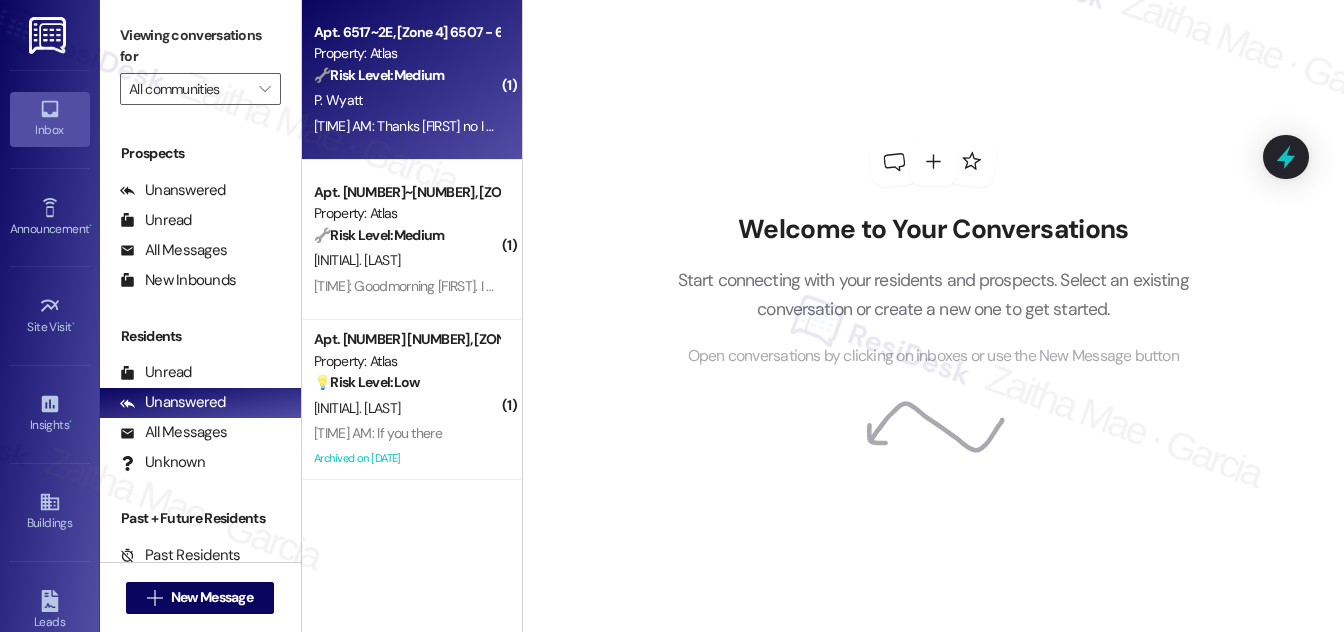 click on "P. Wyatt" at bounding box center [406, 100] 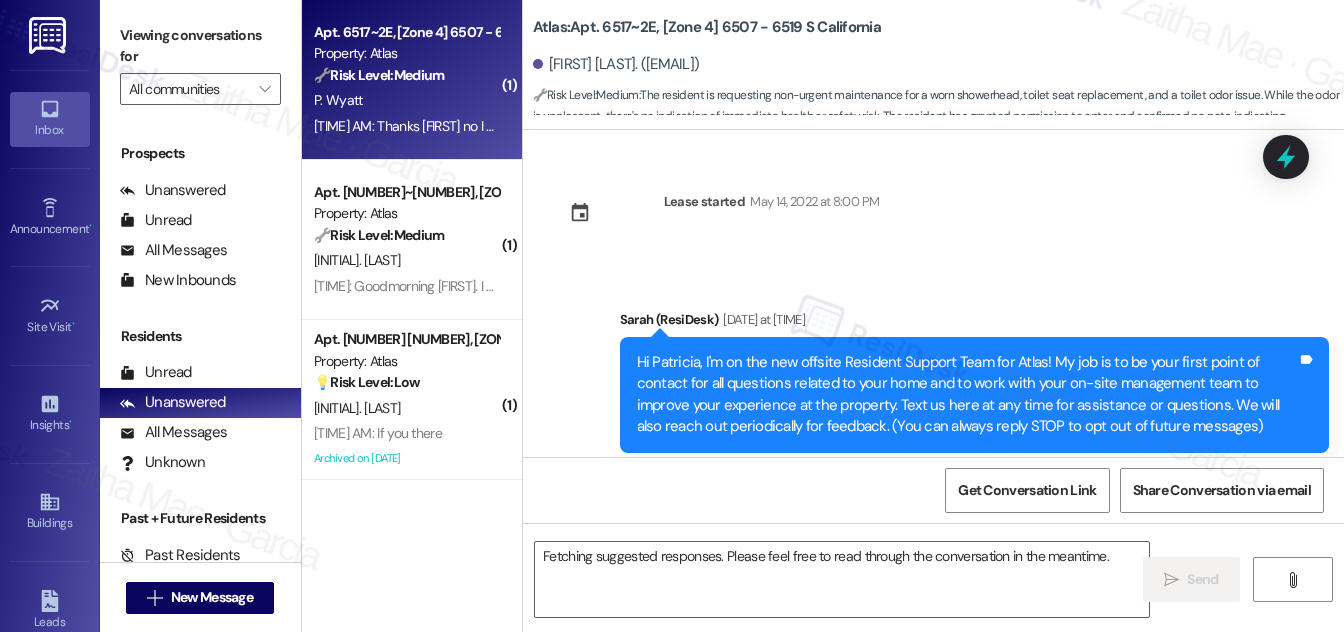scroll, scrollTop: 17904, scrollLeft: 0, axis: vertical 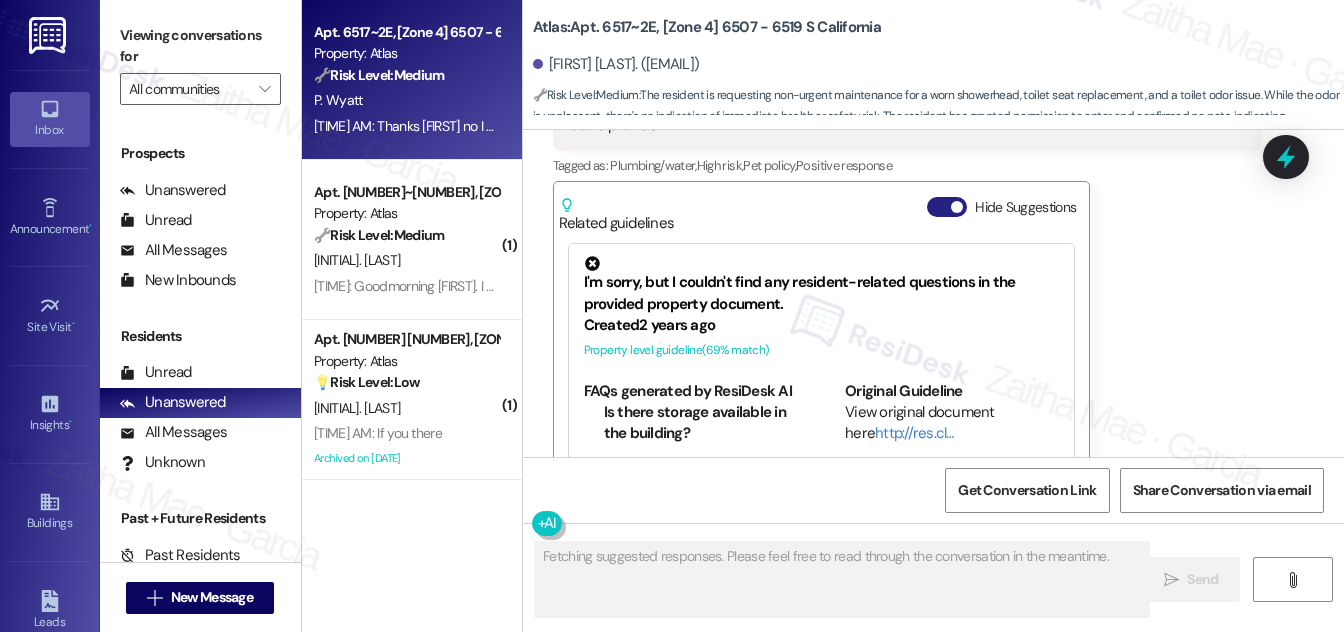 click on "Hide Suggestions" at bounding box center (947, 207) 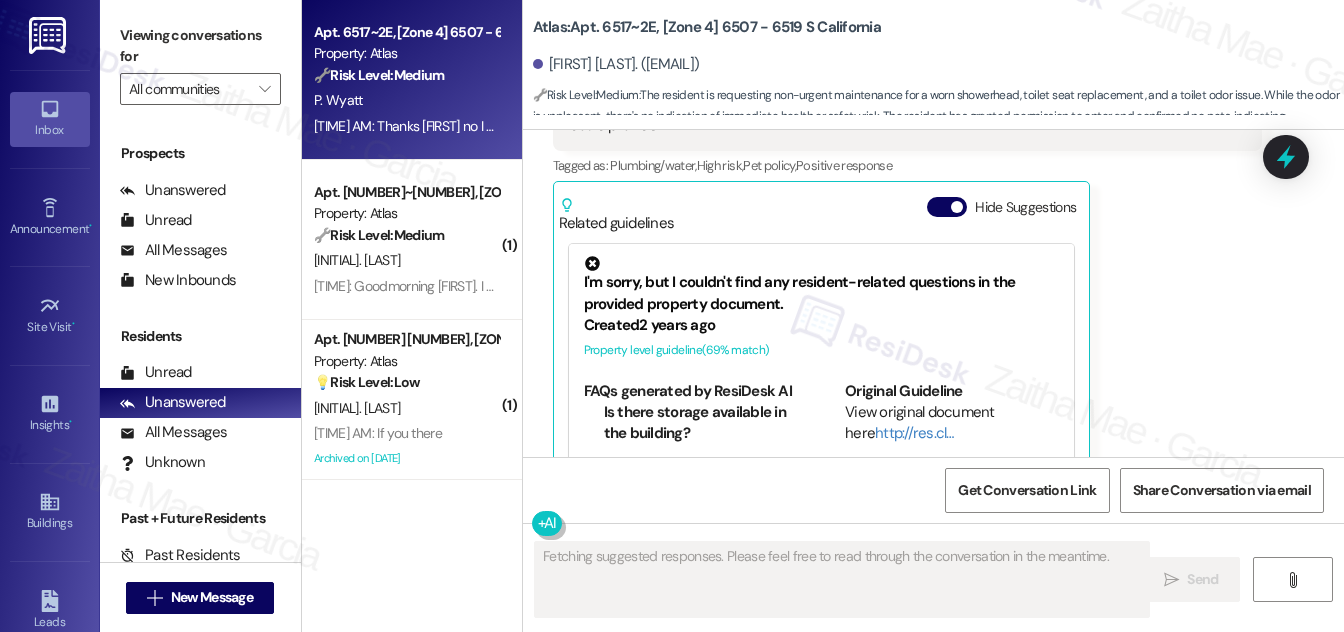 scroll, scrollTop: 17650, scrollLeft: 0, axis: vertical 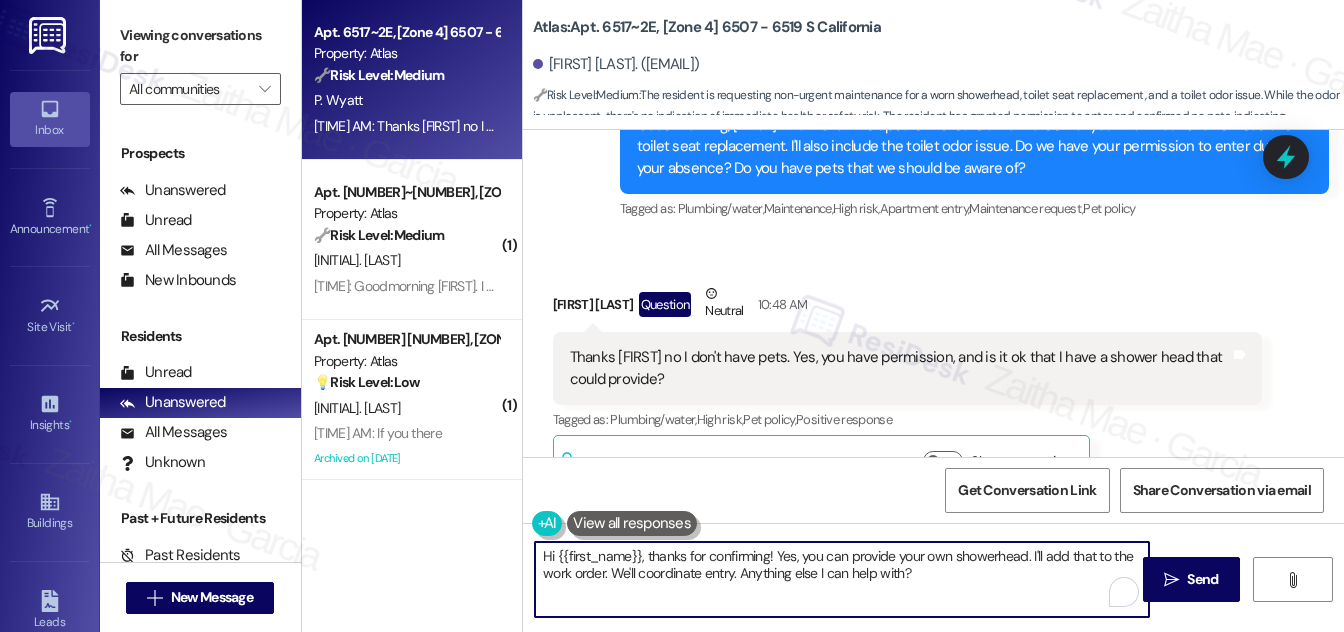 drag, startPoint x: 650, startPoint y: 554, endPoint x: 536, endPoint y: 551, distance: 114.03947 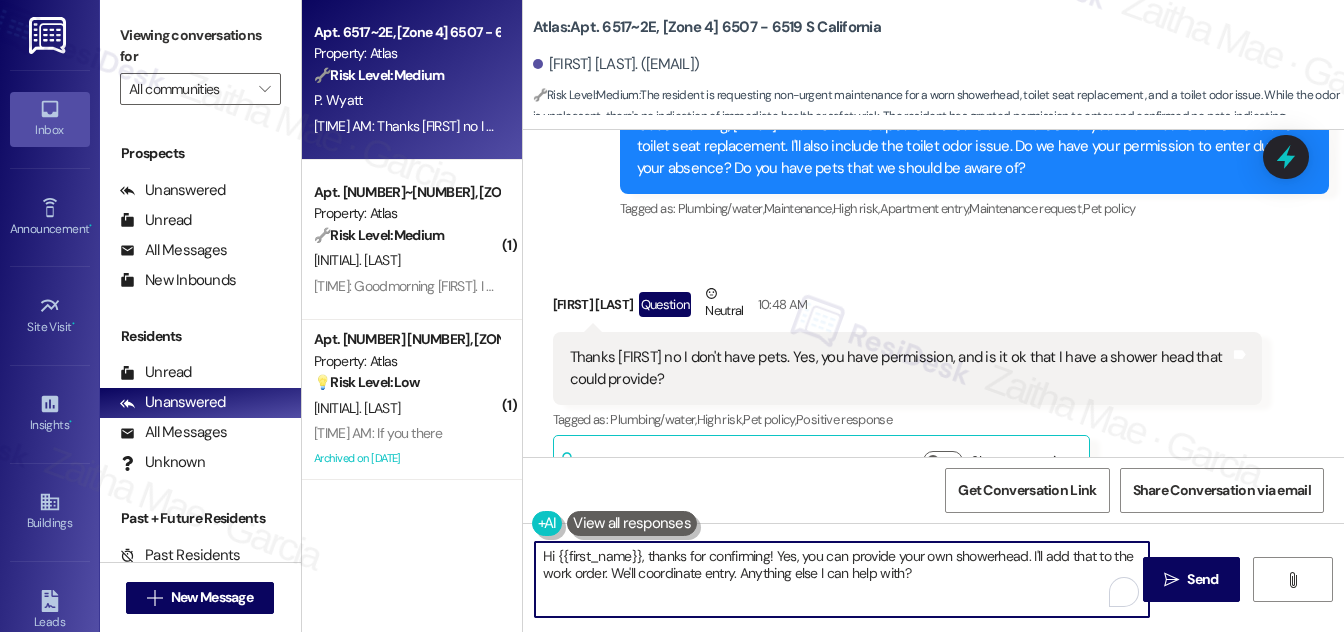 click on "Hi {{first_name}}, thanks for confirming! Yes, you can provide your own showerhead. I'll add that to the work order. We'll coordinate entry. Anything else I can help with?" at bounding box center (842, 579) 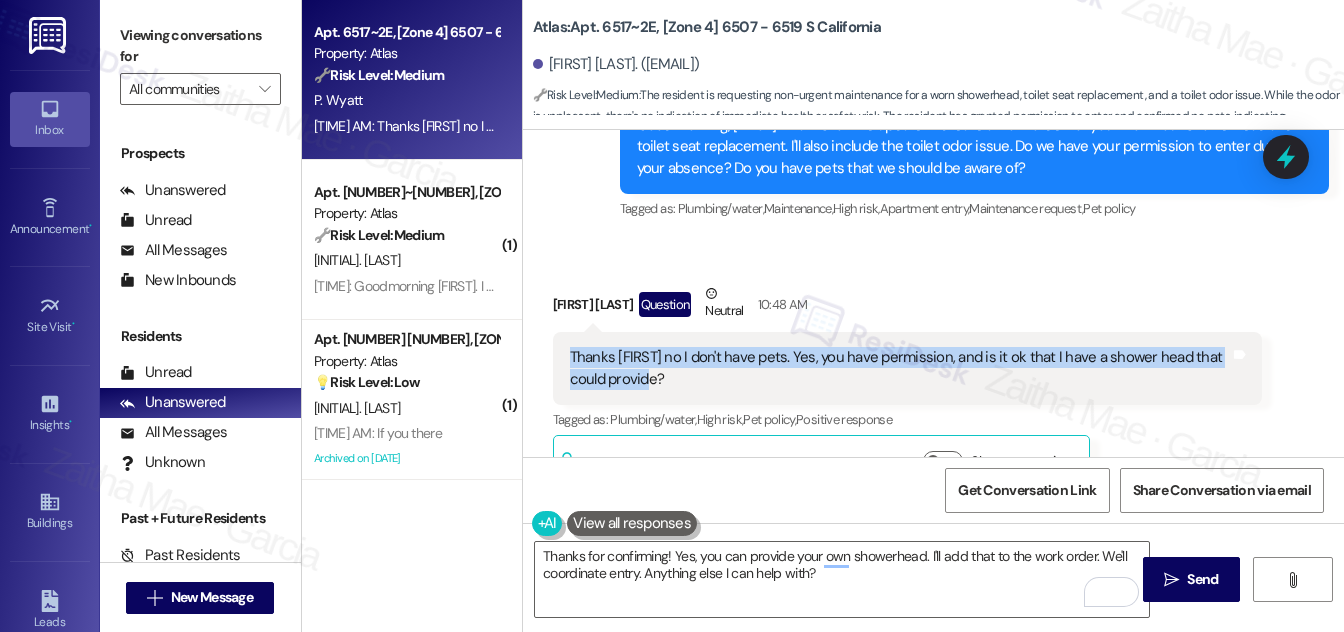 drag, startPoint x: 561, startPoint y: 301, endPoint x: 661, endPoint y: 320, distance: 101.788994 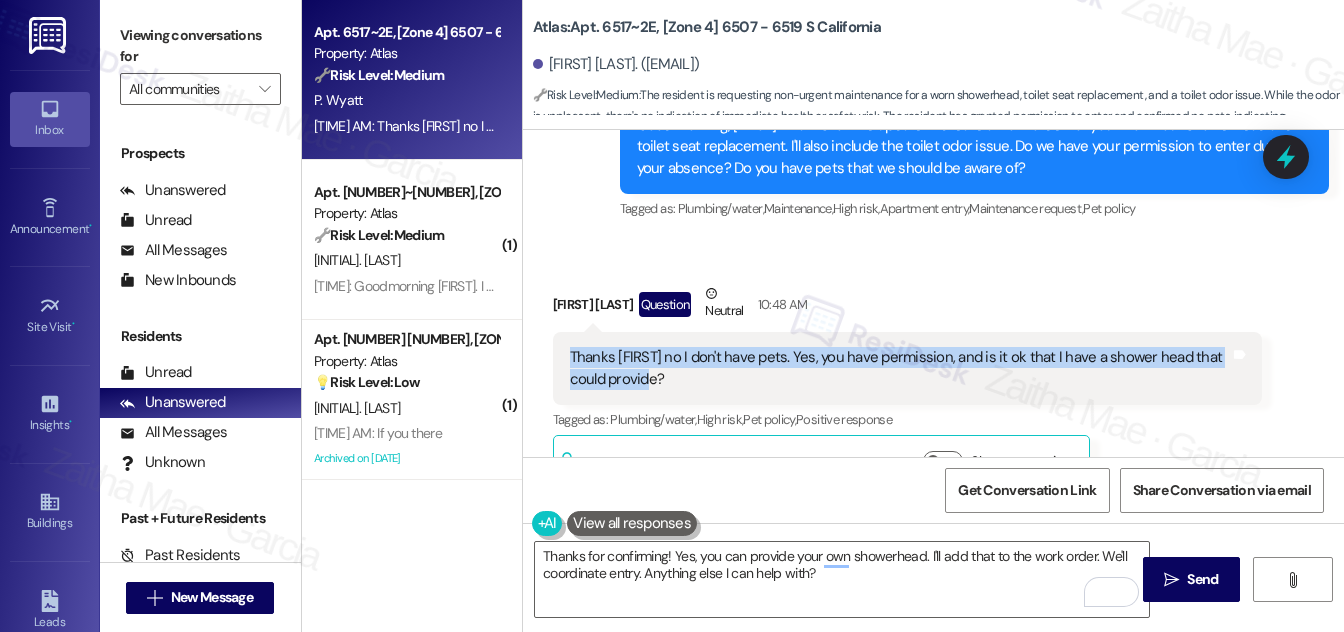 click on "Thanks [FIRST] no I don't have pets.  Yes, you have permission,  and is it ok that I have a shower head that could provide? Tags and notes" at bounding box center [907, 368] 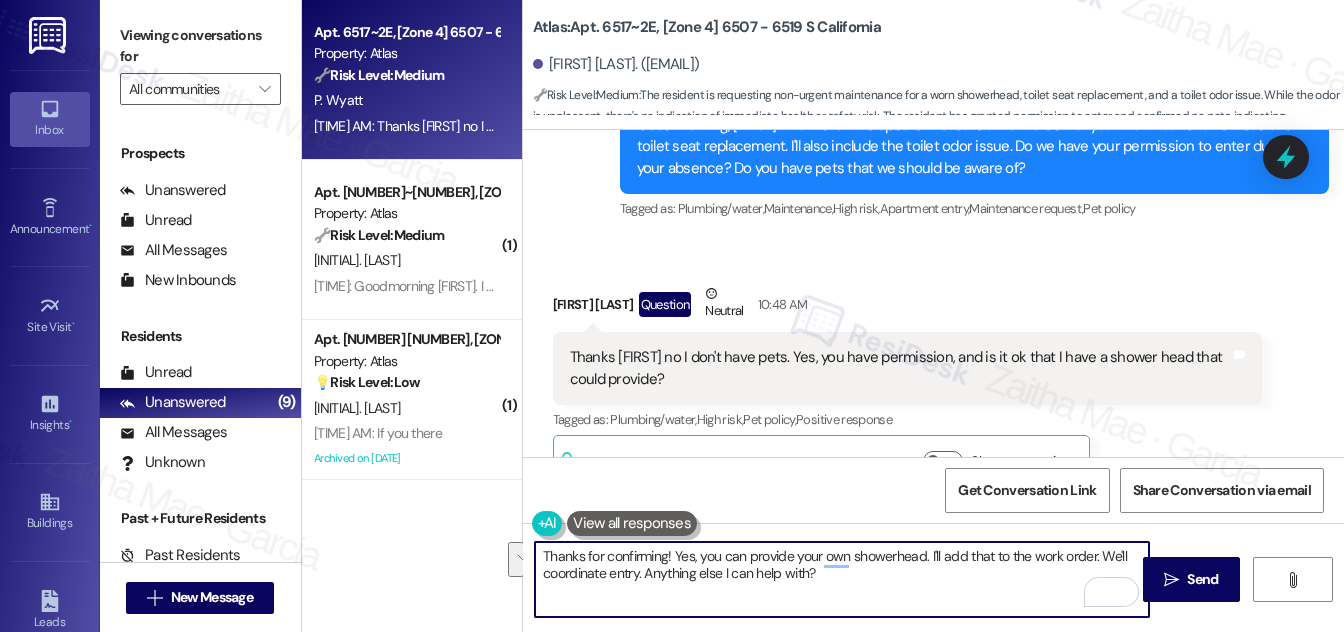 drag, startPoint x: 673, startPoint y: 554, endPoint x: 853, endPoint y: 580, distance: 181.86809 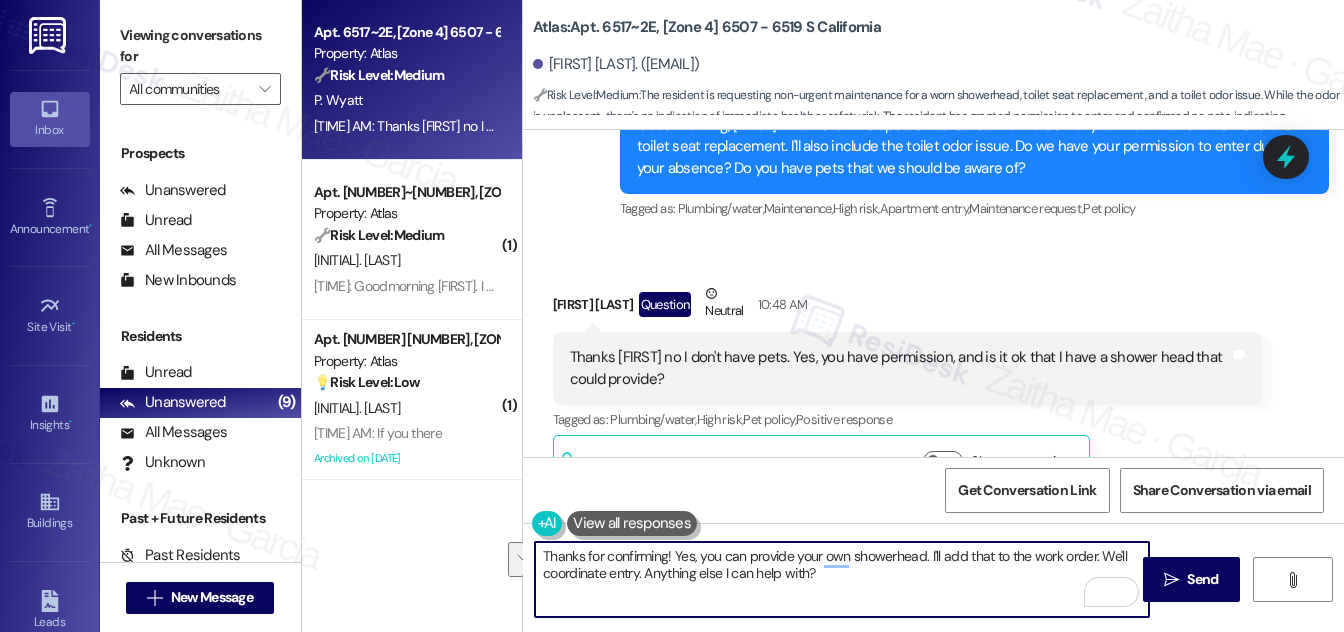 click on "Thanks for confirming! Yes, you can provide your own showerhead. I'll add that to the work order. We'll coordinate entry. Anything else I can help with?" at bounding box center (842, 579) 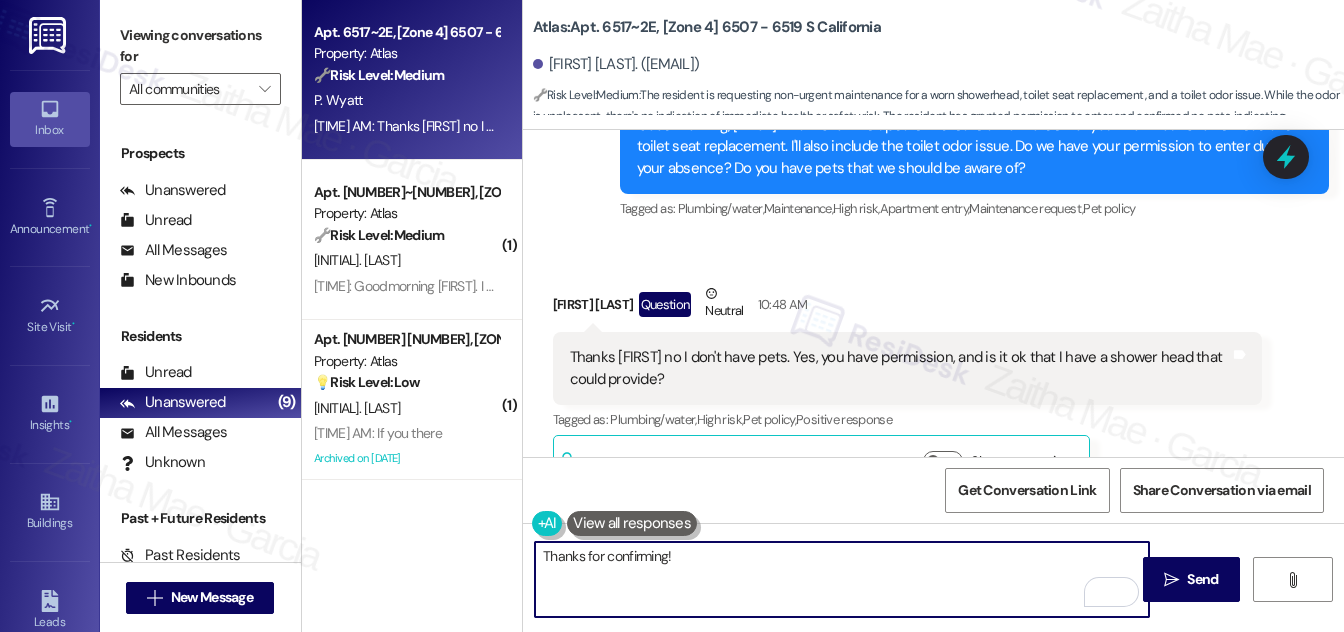 paste on "I'll check with the team to see if it's okay for you to provide your own shower head and will get back to you" 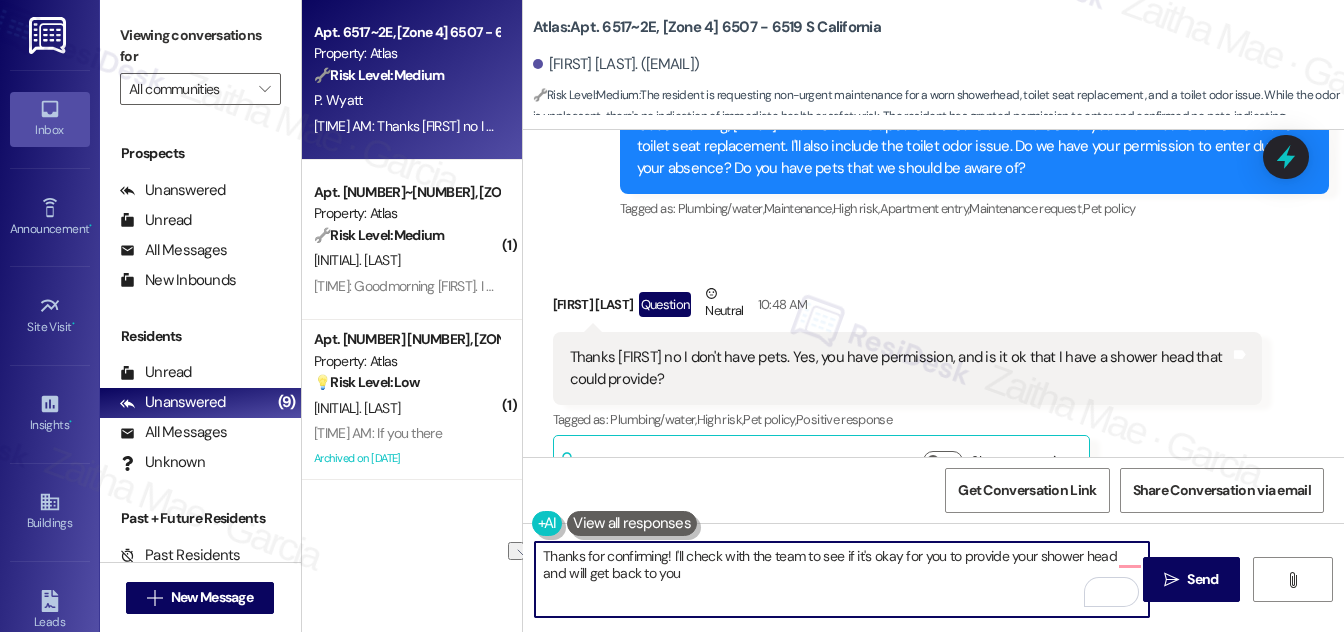 drag, startPoint x: 543, startPoint y: 571, endPoint x: 703, endPoint y: 588, distance: 160.90059 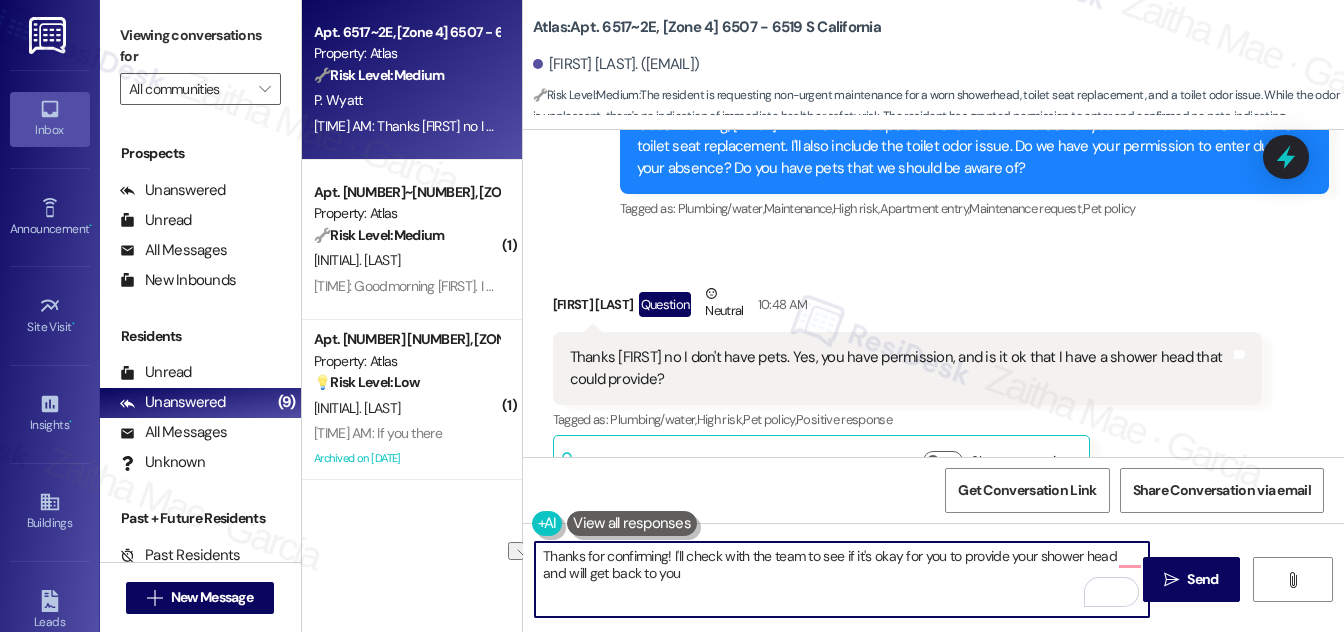 click on "Thanks for confirming! I'll check with the team to see if it's okay for you to provide your shower head and will get back to you" at bounding box center (842, 579) 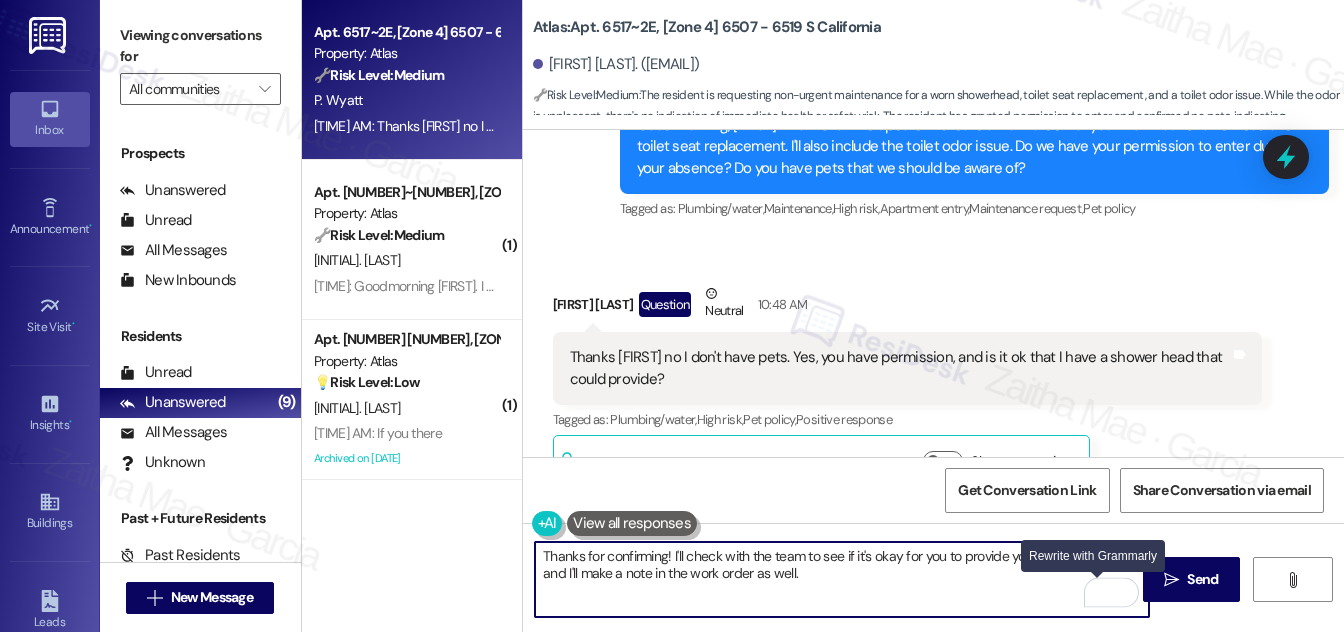 drag, startPoint x: 1096, startPoint y: 589, endPoint x: 1082, endPoint y: 581, distance: 16.124516 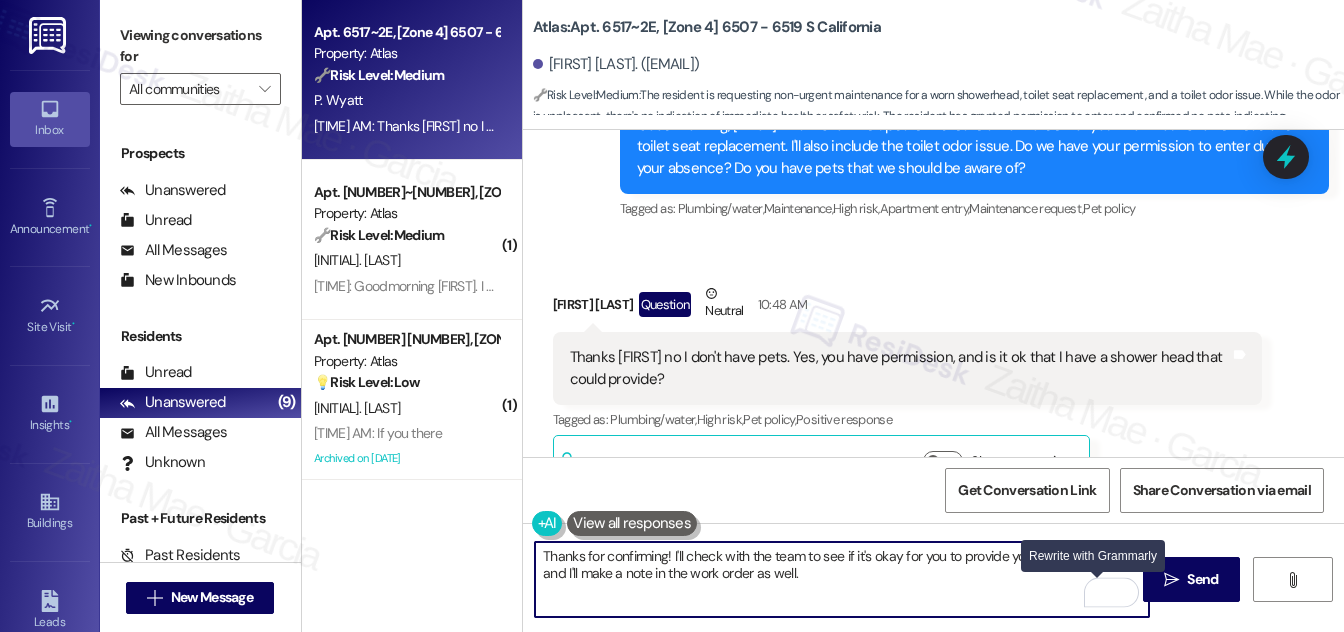 click at bounding box center [1099, 592] 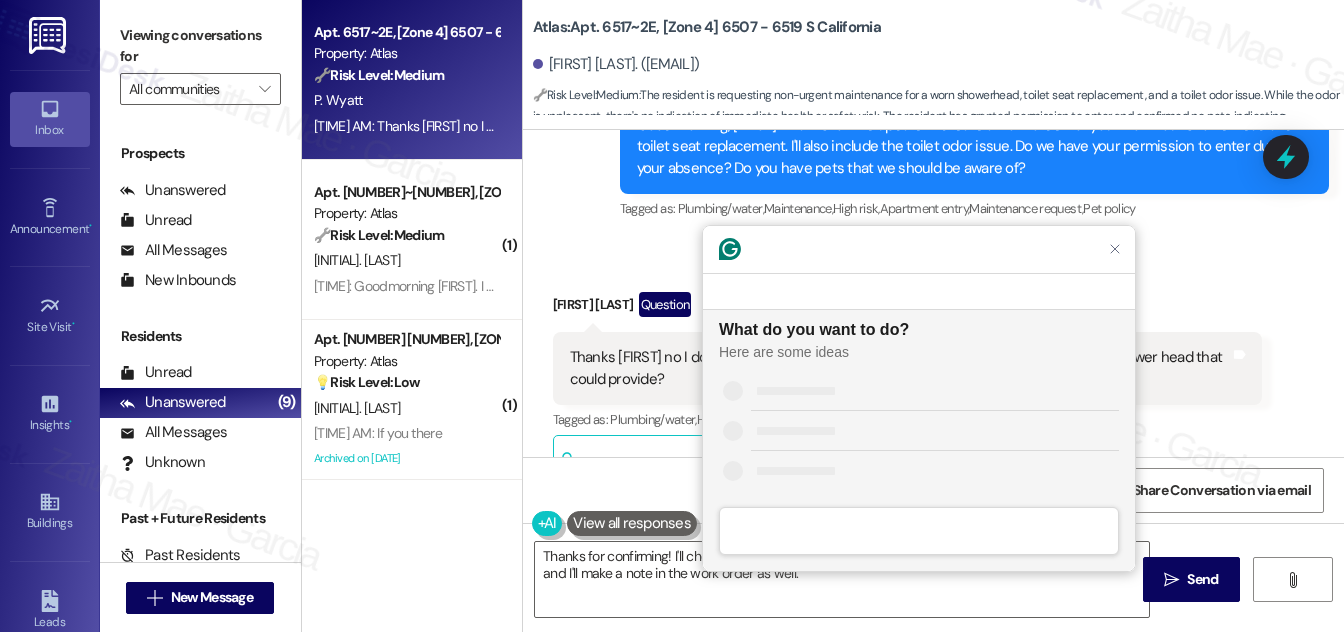 scroll, scrollTop: 0, scrollLeft: 0, axis: both 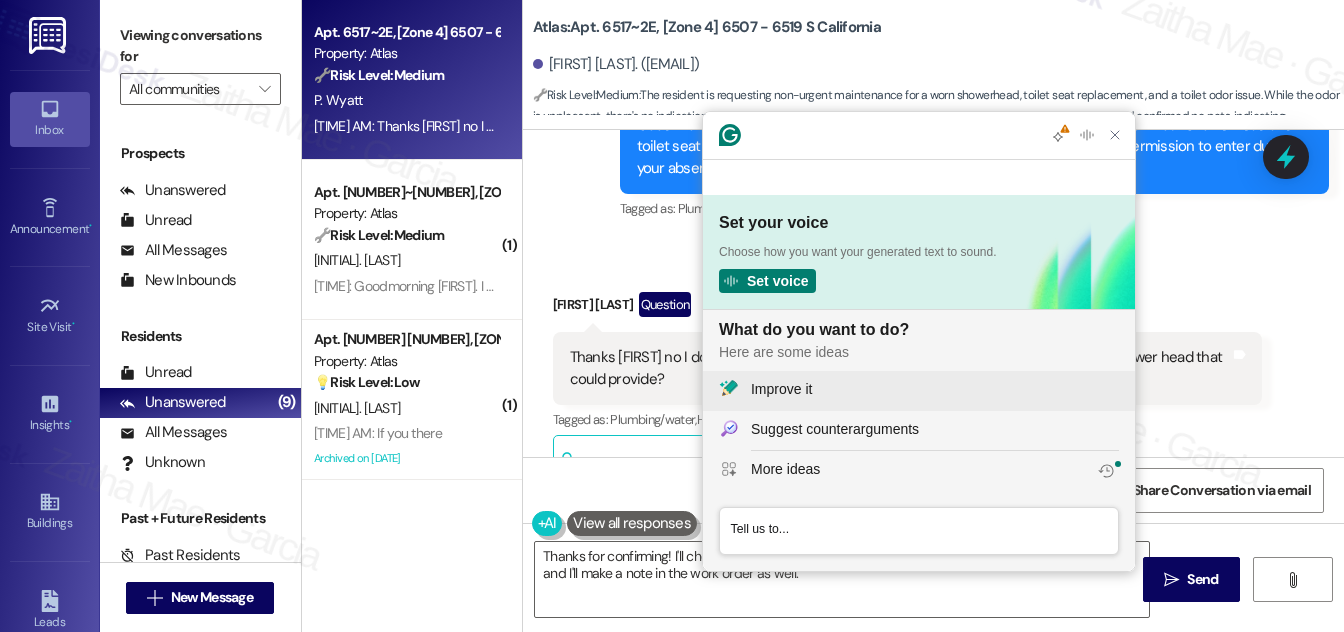 click on "Improve it" 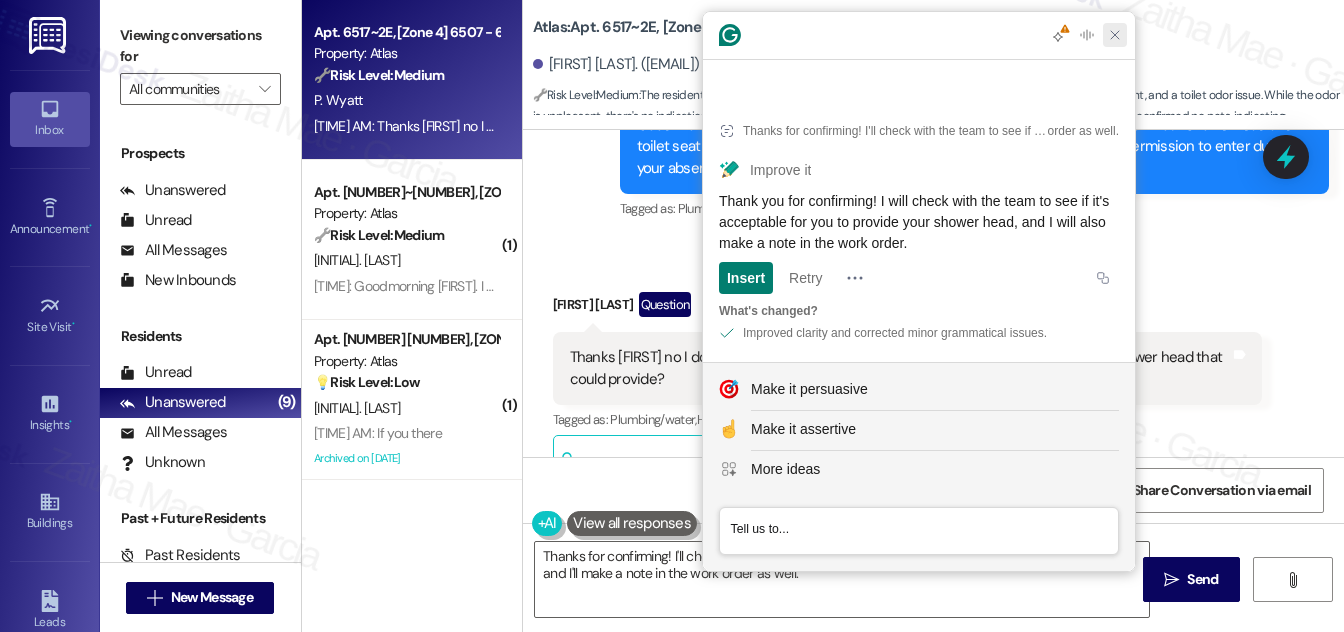 click 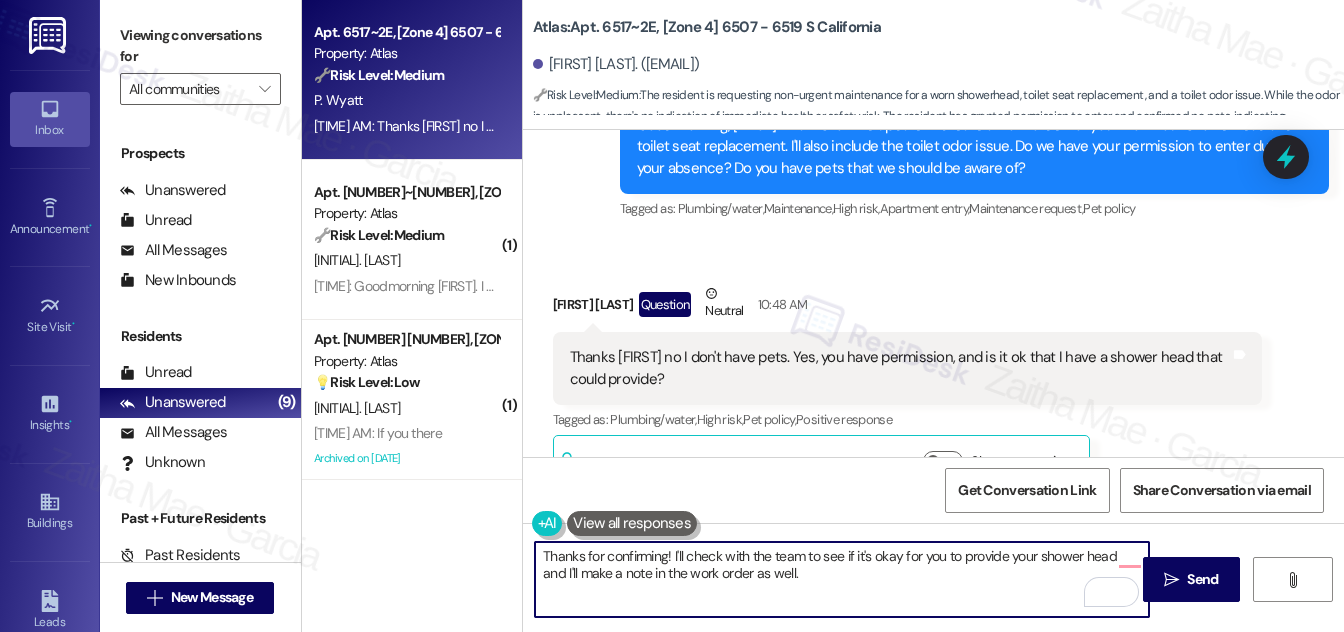 click on "Thanks for confirming! I'll check with the team to see if it's okay for you to provide your shower head and I'll make a note in the work order as well." at bounding box center (842, 579) 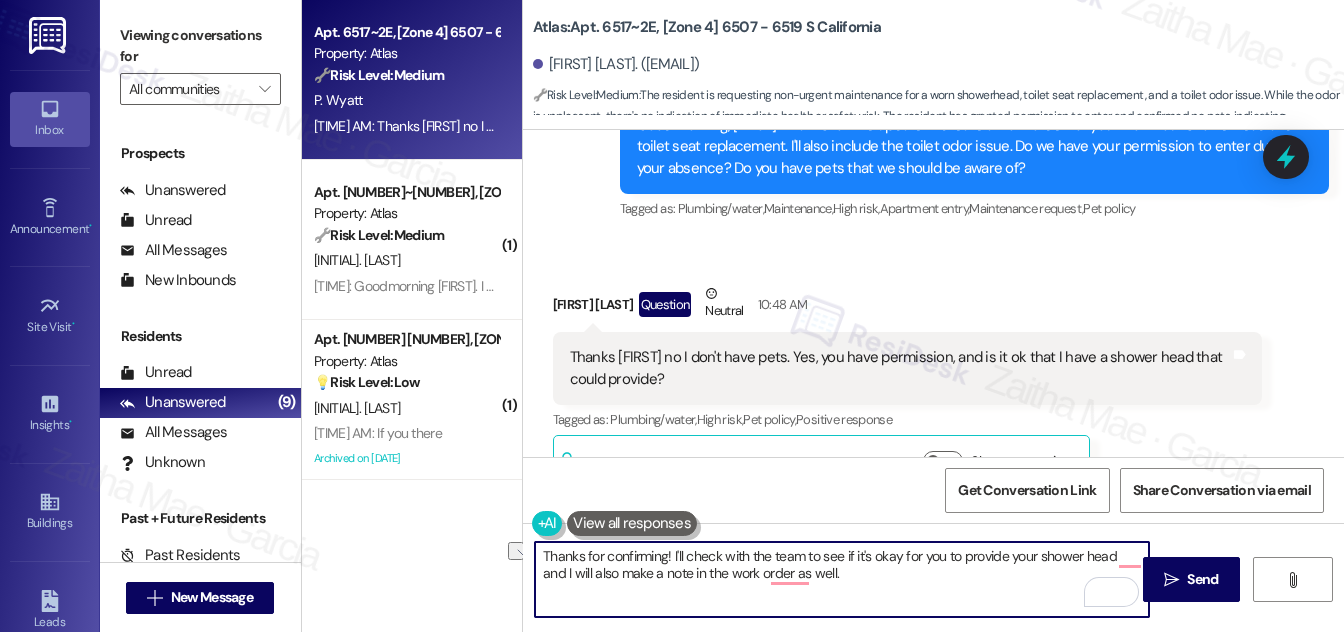drag, startPoint x: 772, startPoint y: 575, endPoint x: 861, endPoint y: 579, distance: 89.08984 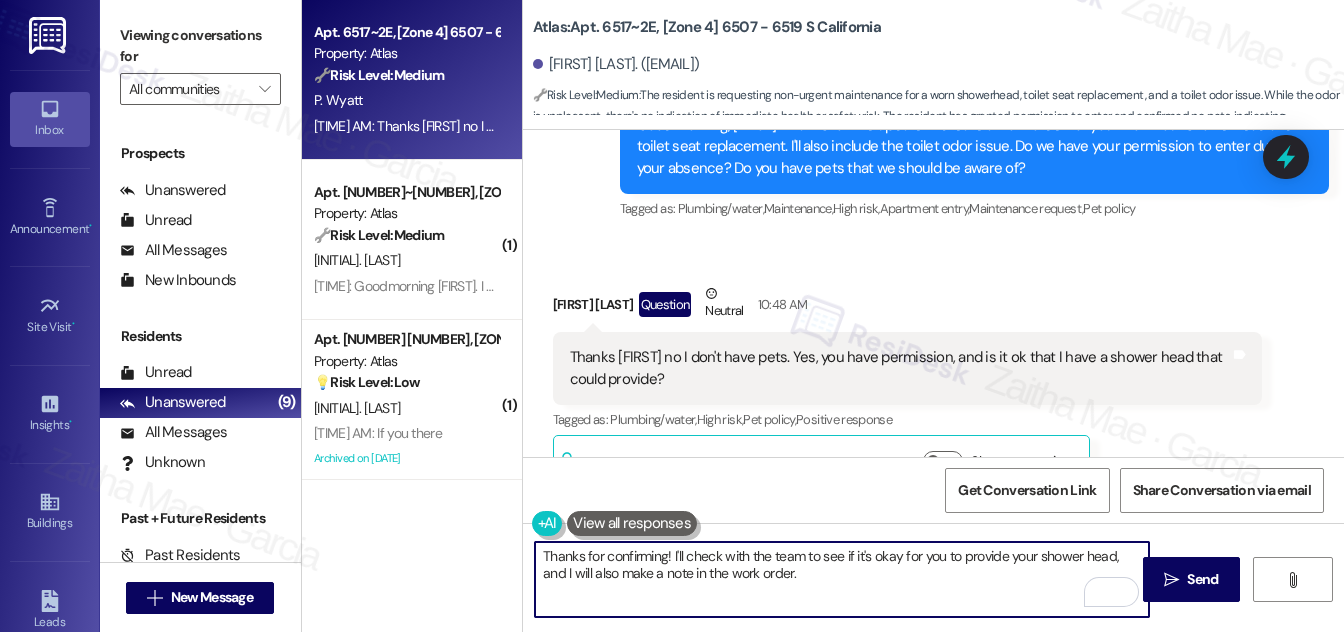 click on "Thanks for confirming! I'll check with the team to see if it's okay for you to provide your shower head, and I will also make a note in the work order." at bounding box center [842, 579] 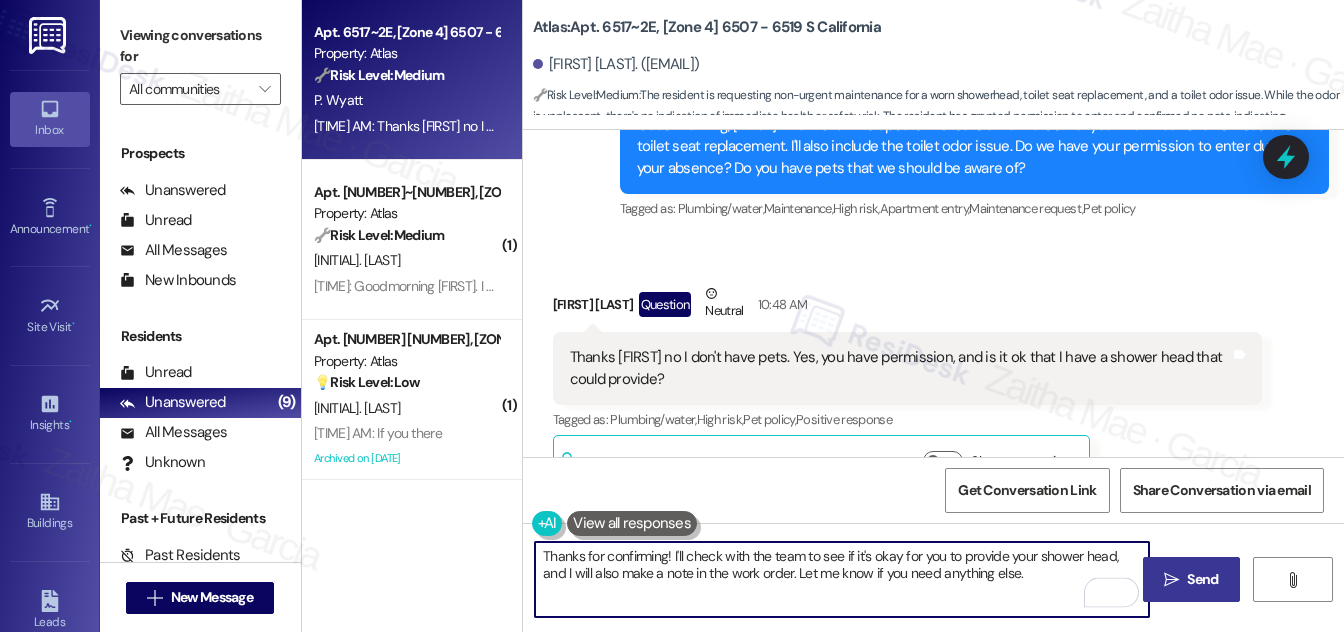 type on "Thanks for confirming! I'll check with the team to see if it's okay for you to provide your shower head, and I will also make a note in the work order. Let me know if you need anything else." 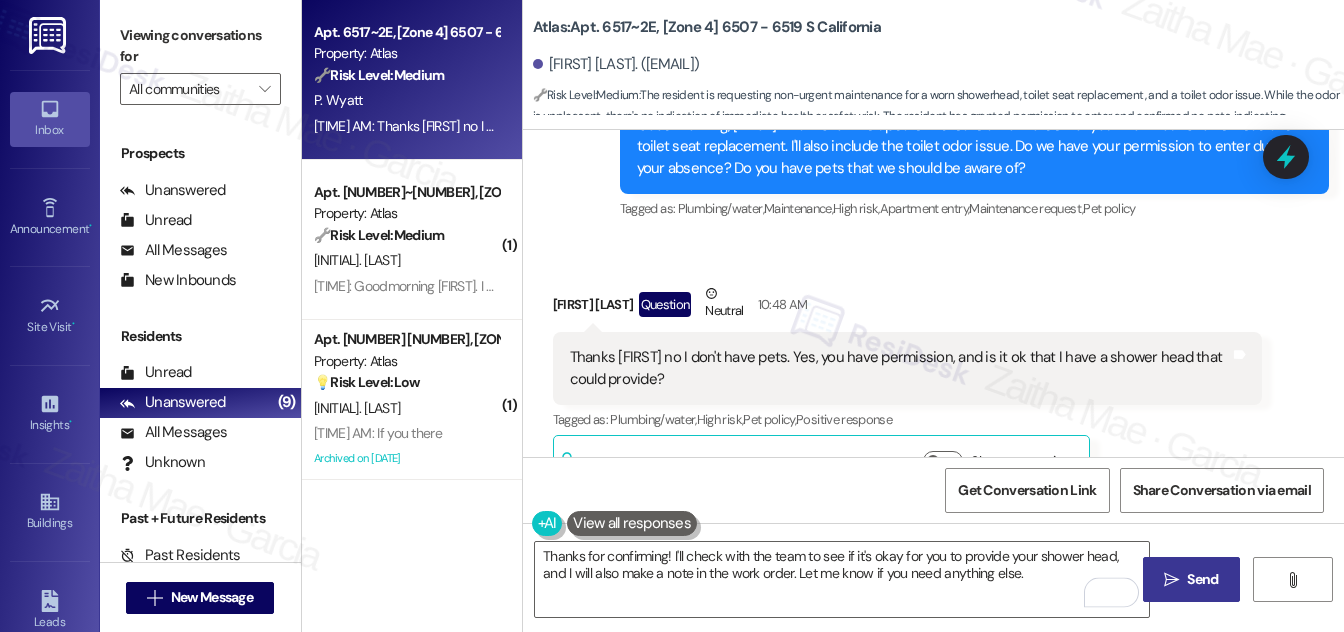 drag, startPoint x: 1200, startPoint y: 575, endPoint x: 1146, endPoint y: 591, distance: 56.32051 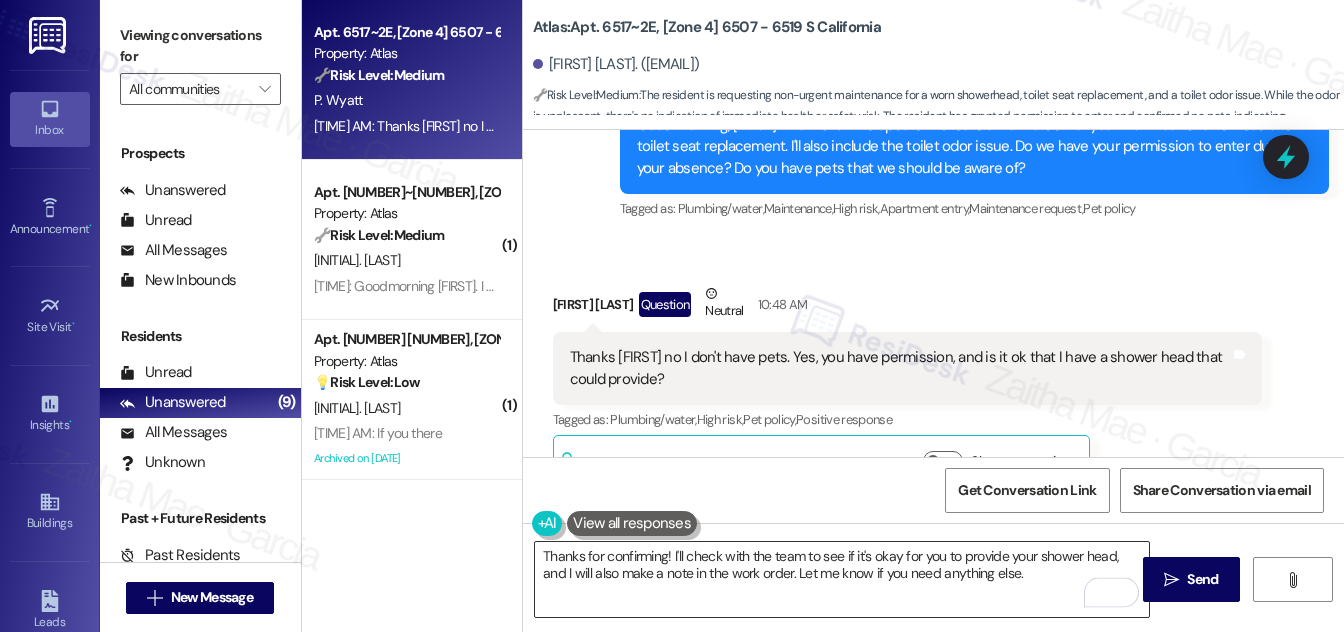 click on "Send" at bounding box center (1202, 579) 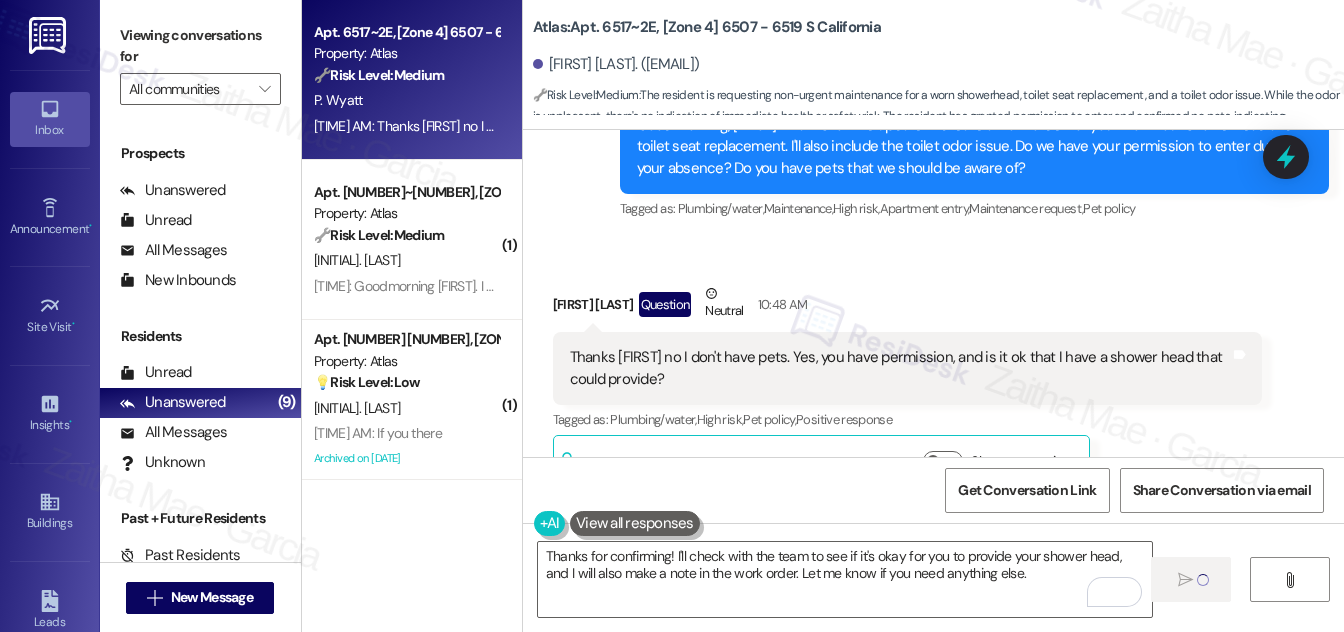 type 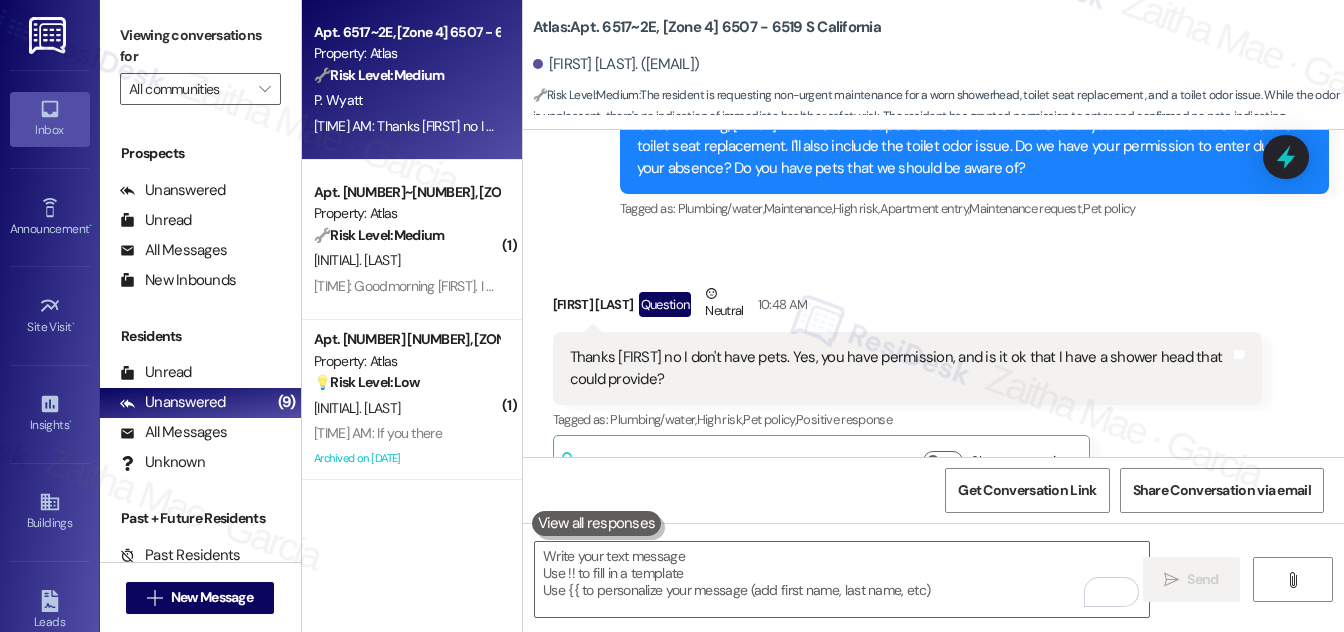 scroll, scrollTop: 17650, scrollLeft: 0, axis: vertical 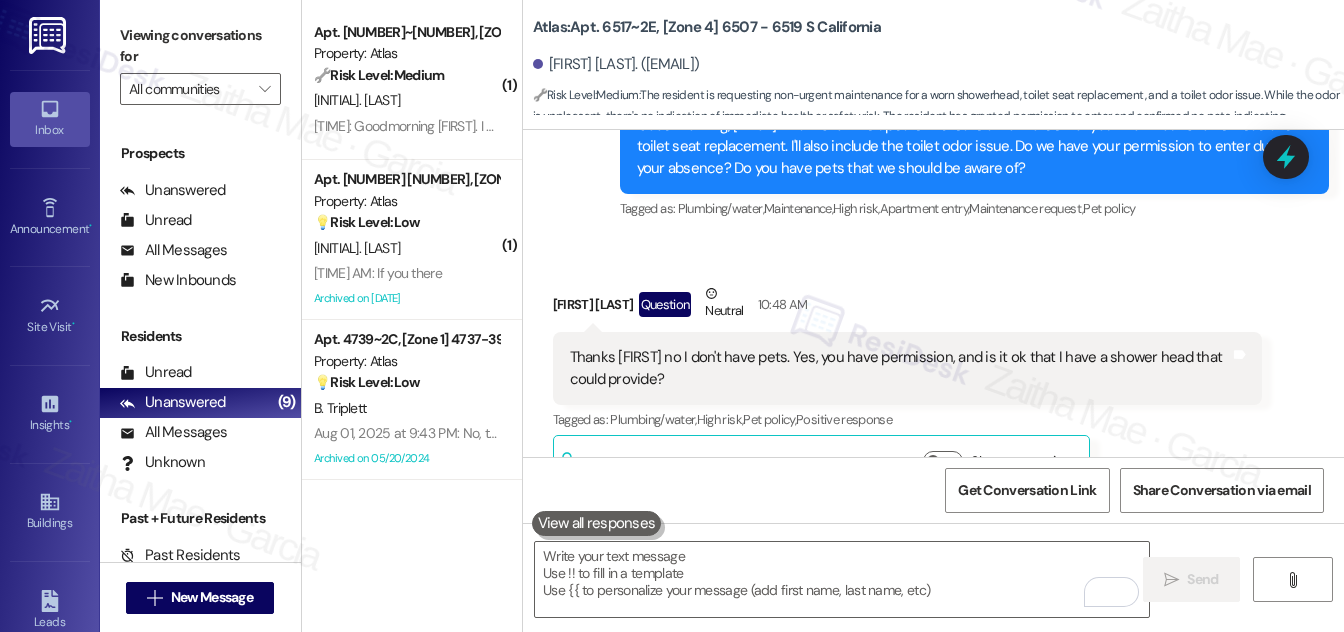 click on "Get Conversation Link Share Conversation via email" at bounding box center (933, 490) 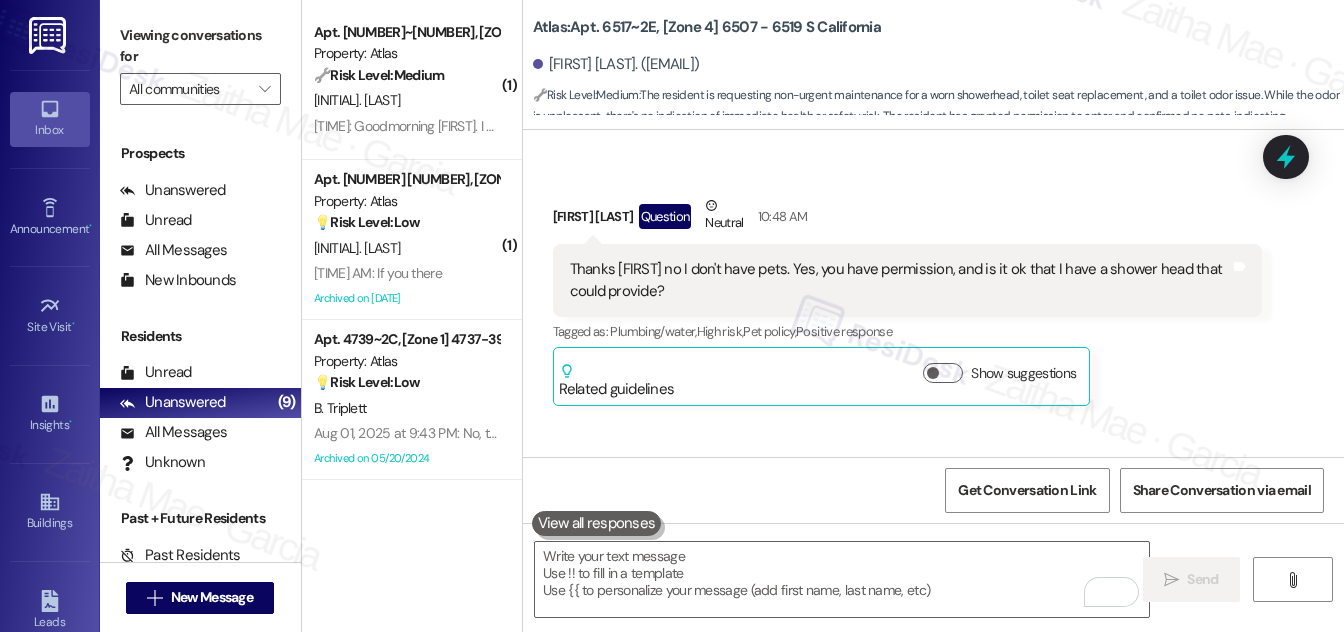 scroll, scrollTop: 17811, scrollLeft: 0, axis: vertical 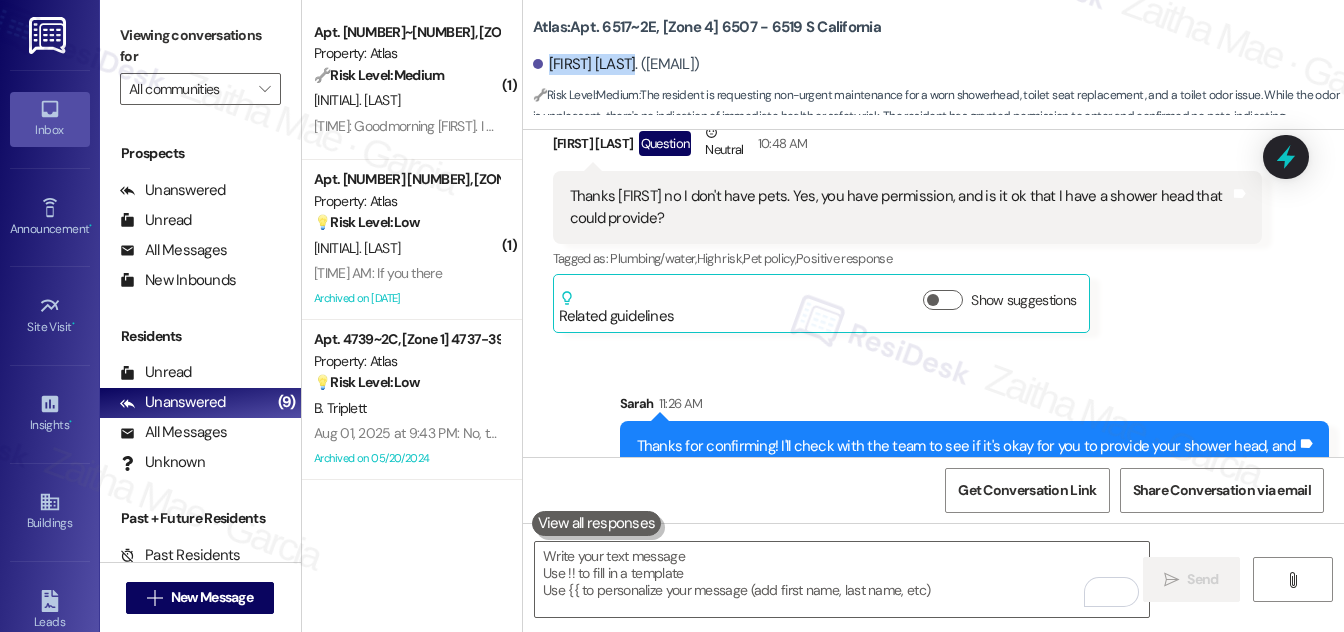 drag, startPoint x: 546, startPoint y: 60, endPoint x: 633, endPoint y: 58, distance: 87.02299 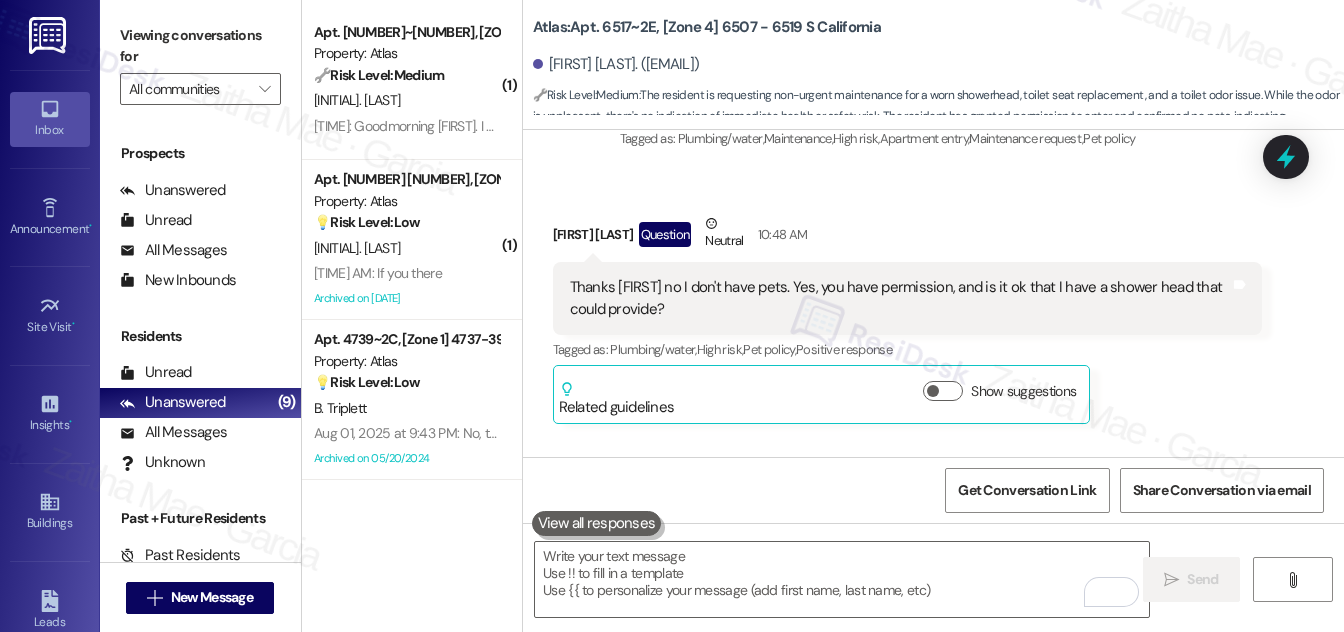 click on "Patricia Wyatt Question   Neutral 10:48 AM" at bounding box center [907, 237] 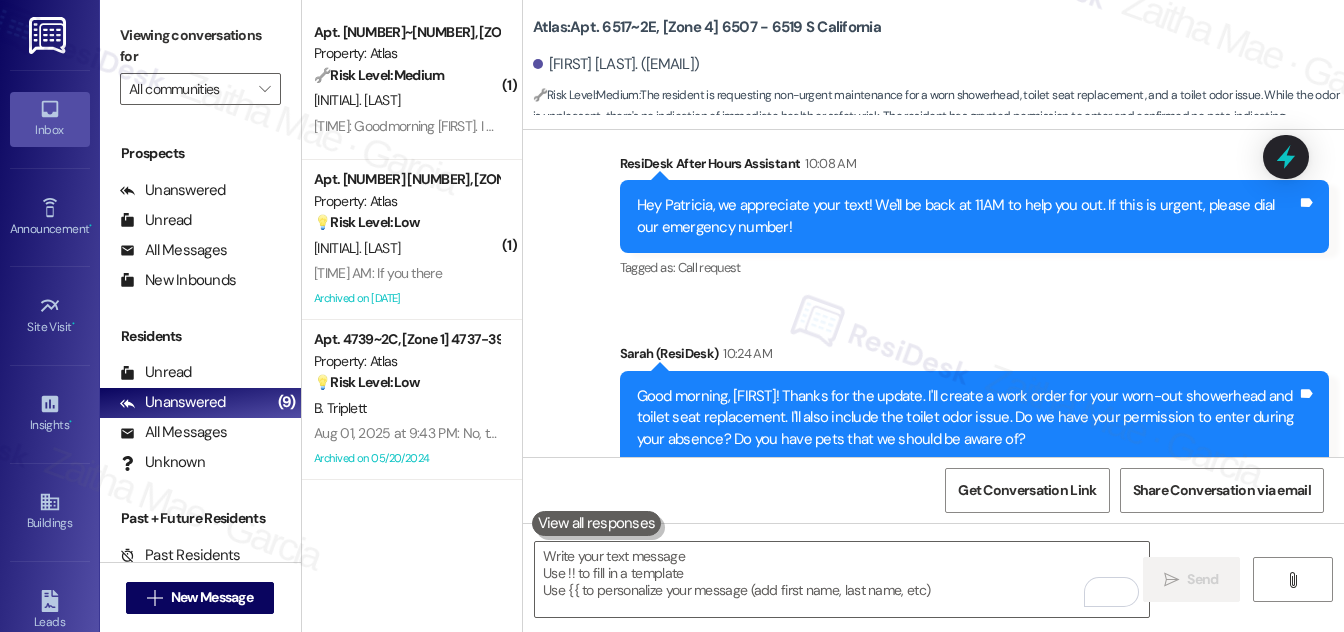 scroll, scrollTop: 17357, scrollLeft: 0, axis: vertical 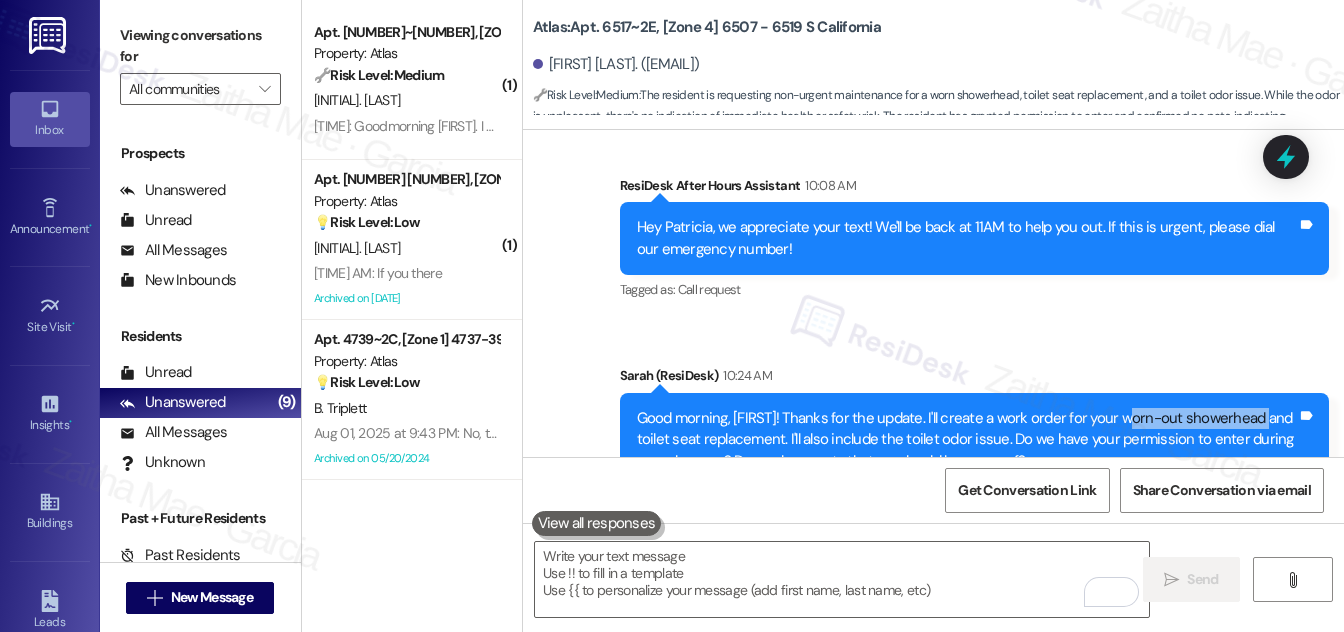 drag, startPoint x: 1111, startPoint y: 364, endPoint x: 1250, endPoint y: 359, distance: 139.0899 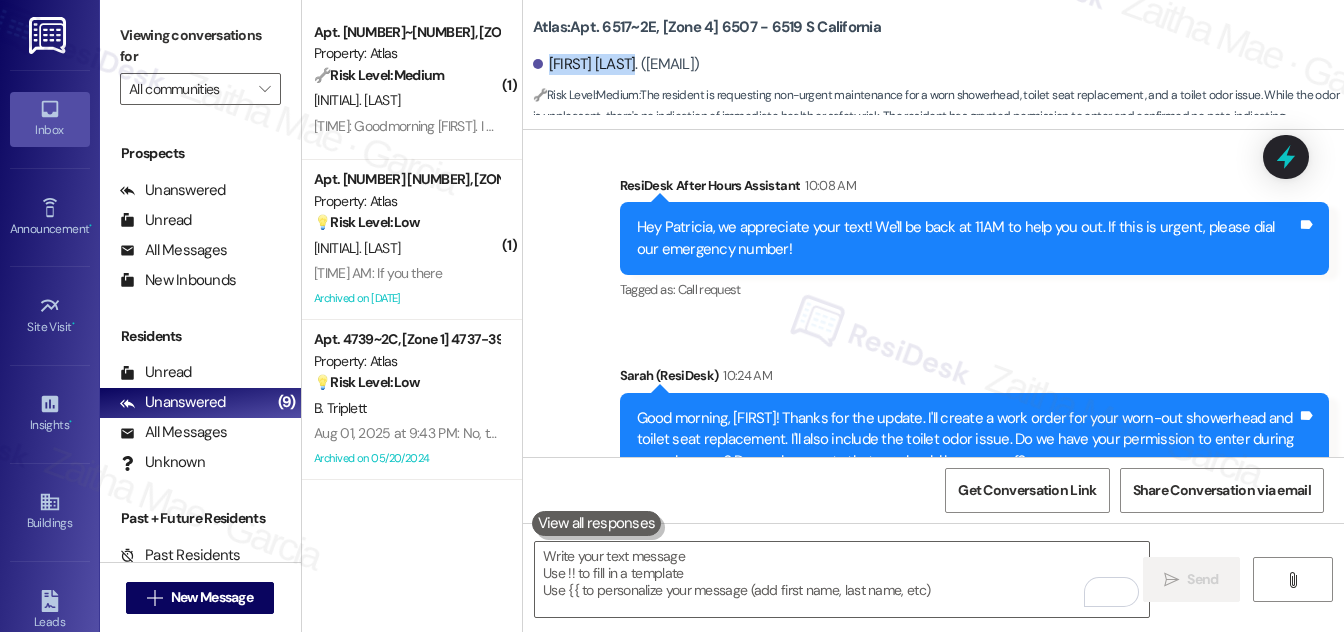 drag, startPoint x: 546, startPoint y: 60, endPoint x: 632, endPoint y: 52, distance: 86.37129 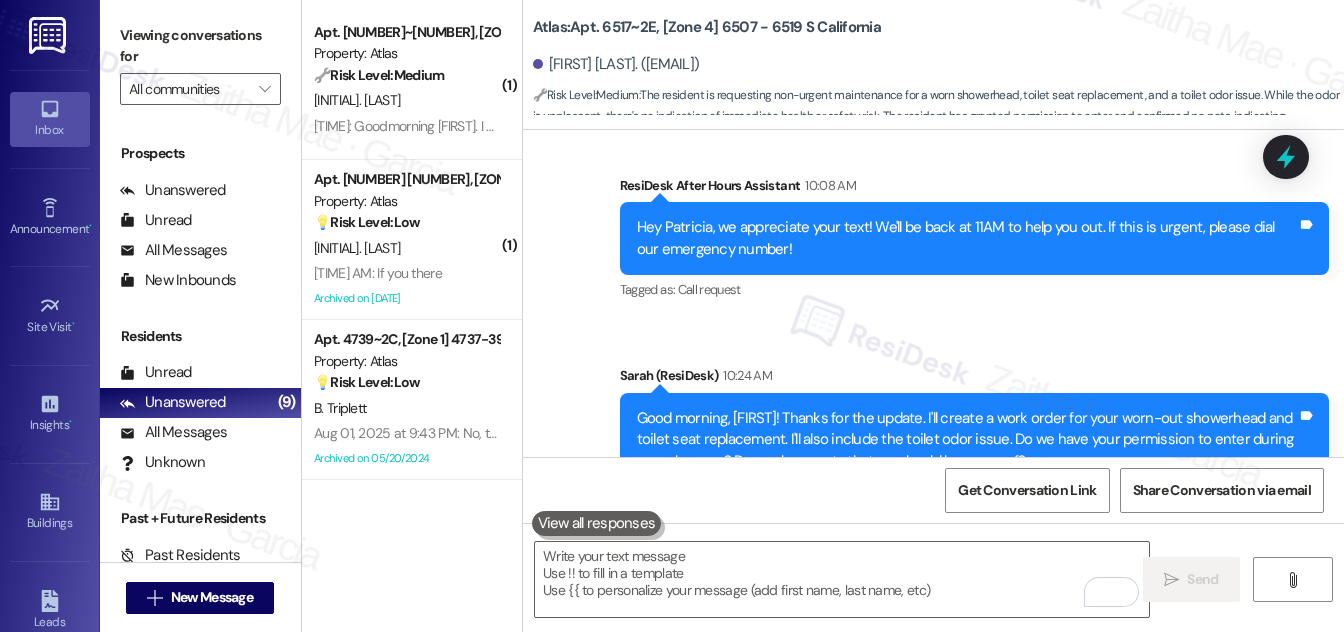 click on "Sent via SMS ResiDesk After Hours Assistant 10:08 AM Hey Patricia, we appreciate your text! We'll be back at 11AM to help you out. If this is urgent, please dial our emergency number! Tags and notes Tagged as:   Call request Click to highlight conversations about Call request" at bounding box center [974, 240] 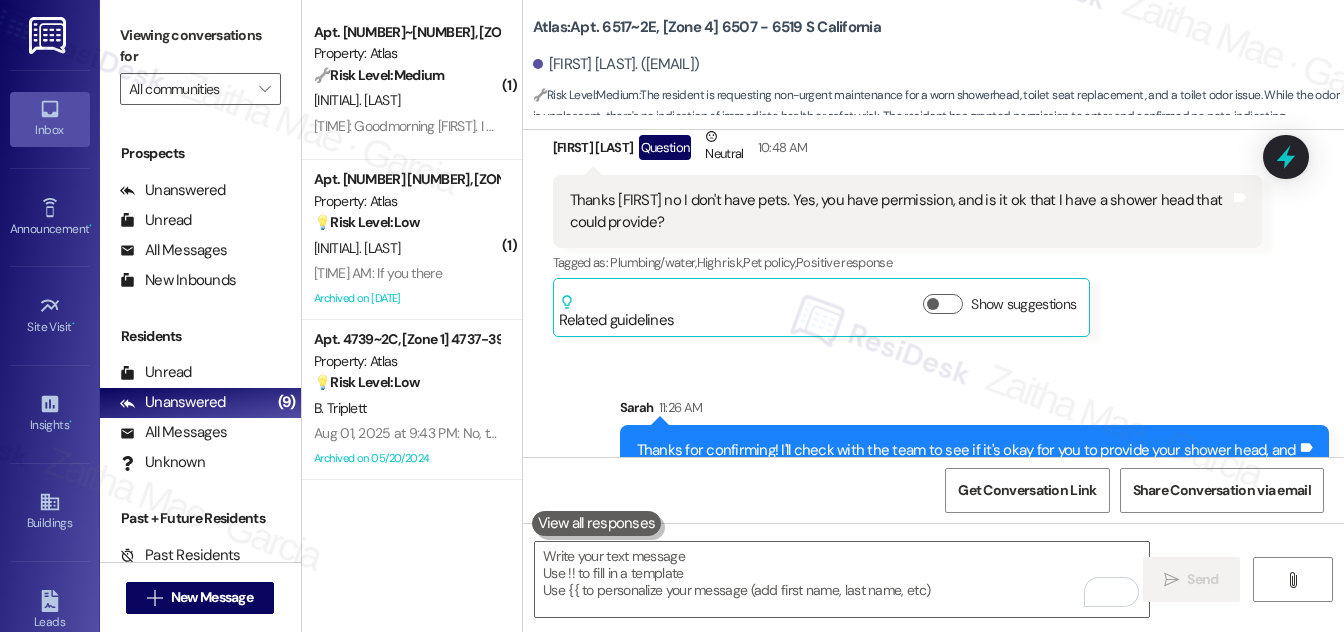 scroll, scrollTop: 17811, scrollLeft: 0, axis: vertical 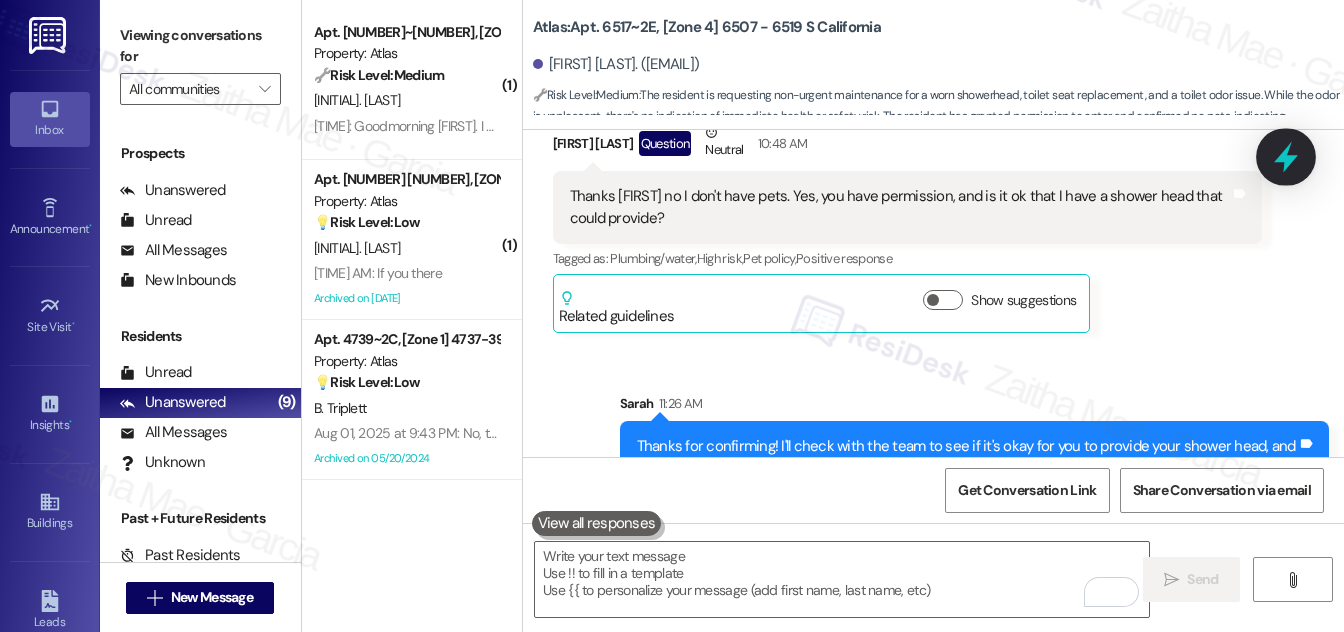 click 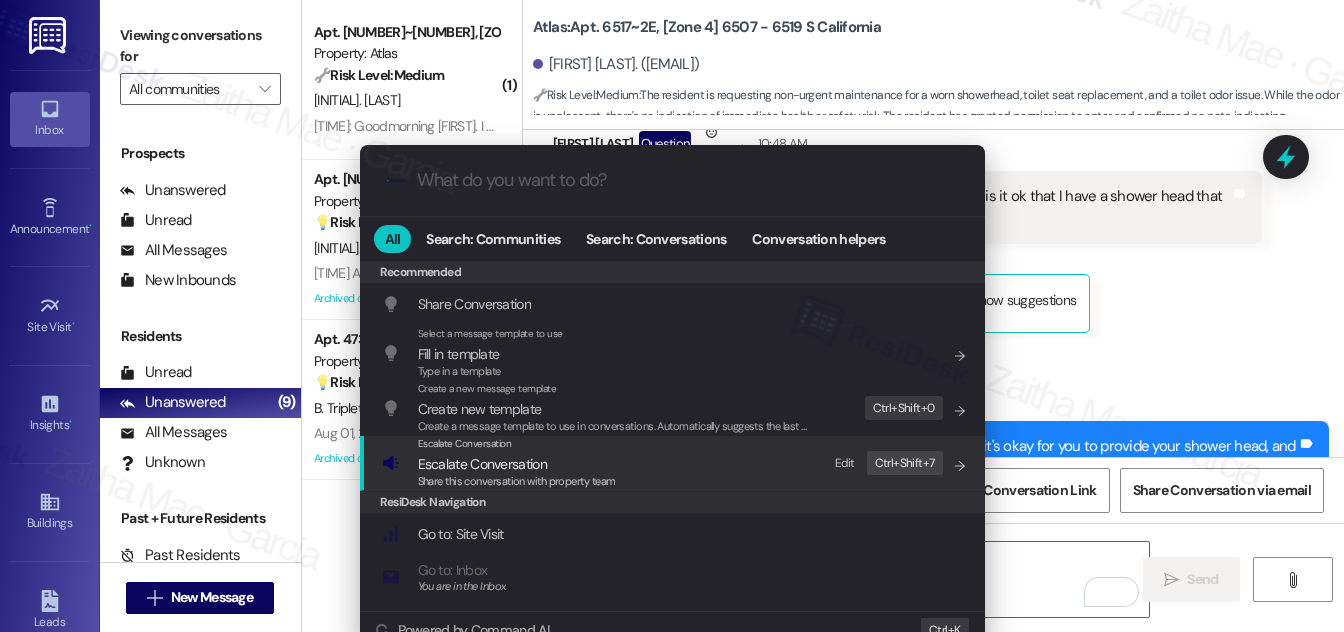 click on "Escalate Conversation" at bounding box center (482, 464) 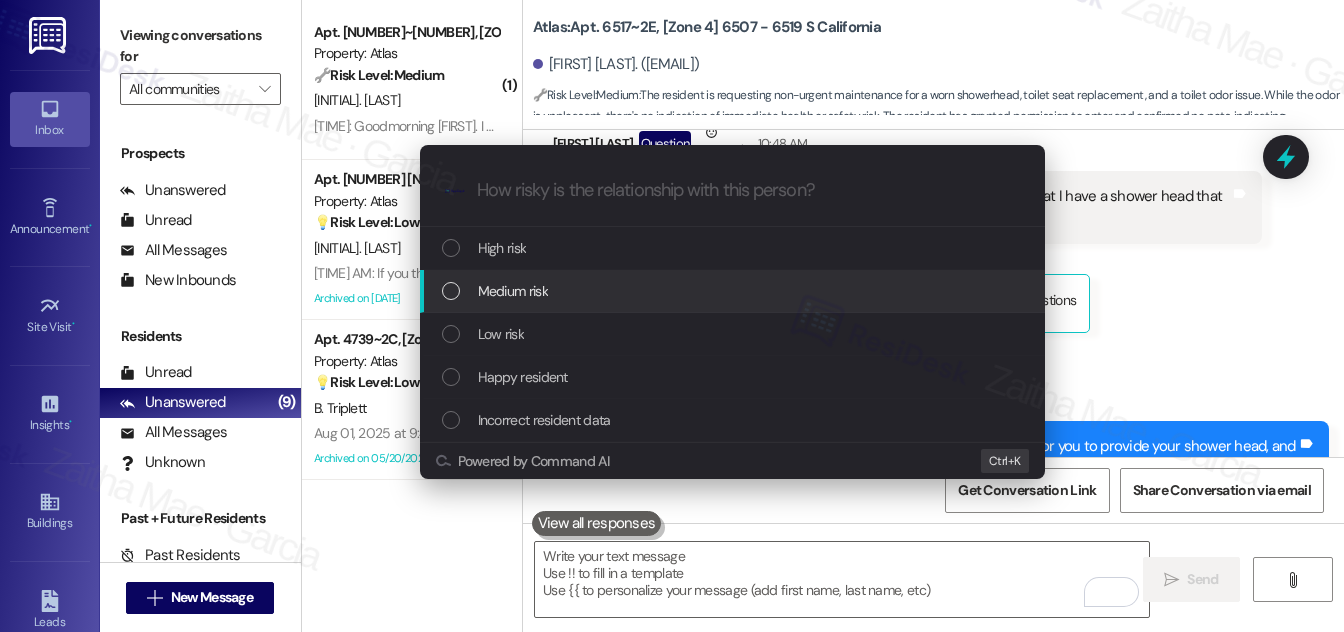 click on "Medium risk" at bounding box center [734, 291] 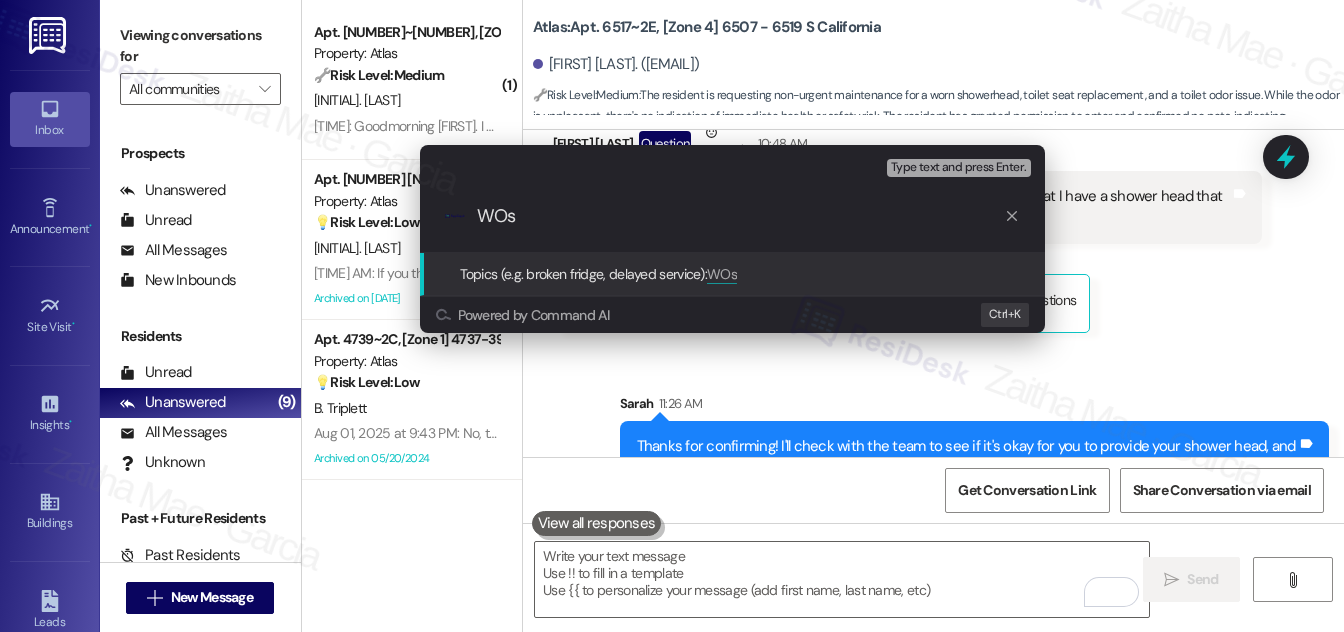 paste on "#165130" 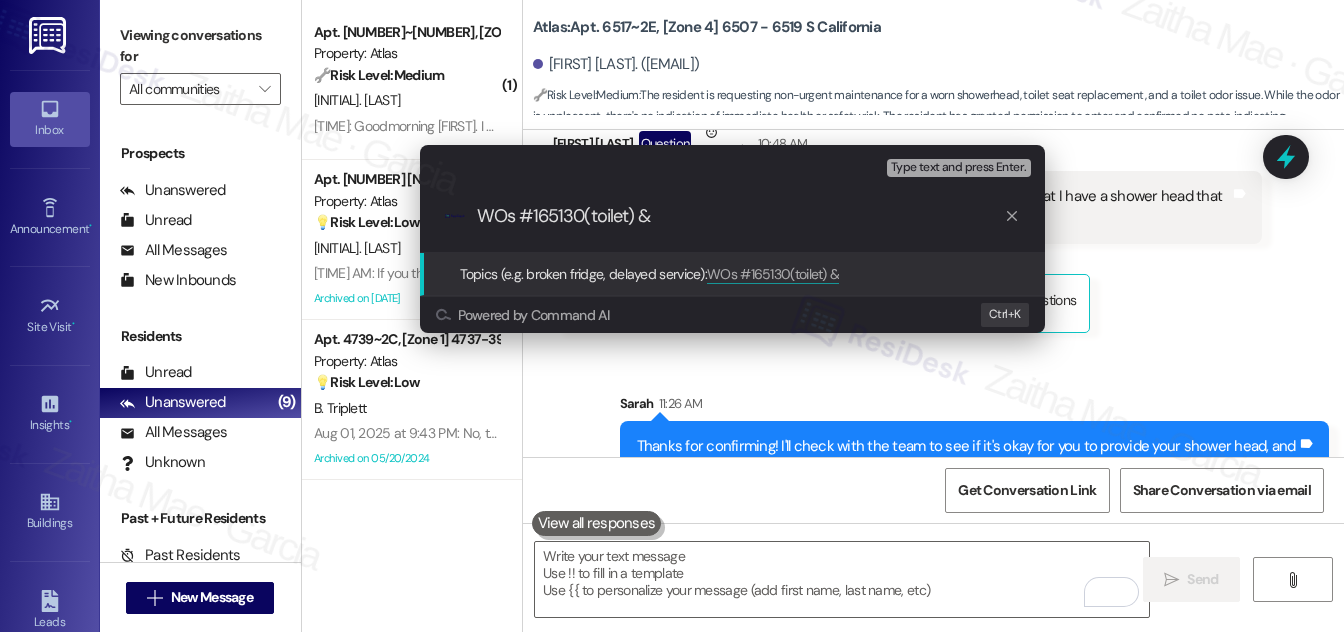 paste on "#165129" 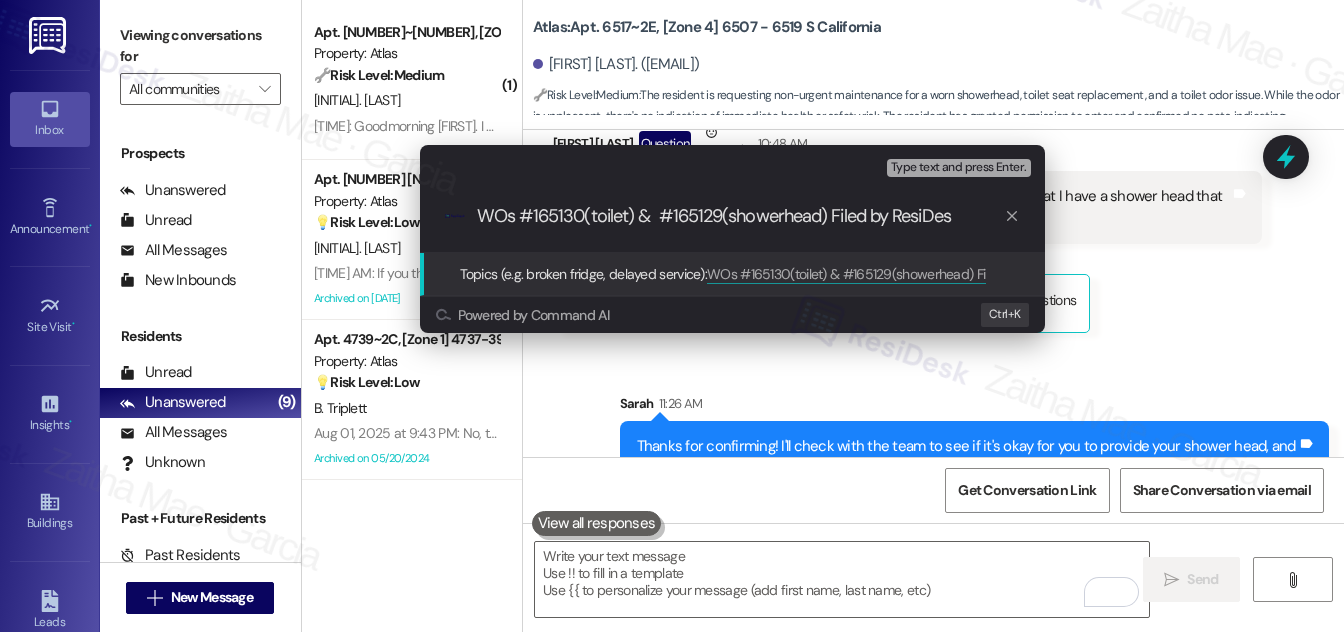 type on "WOs #165130(toilet) &  #165129(showerhead) Filed by ResiDesk" 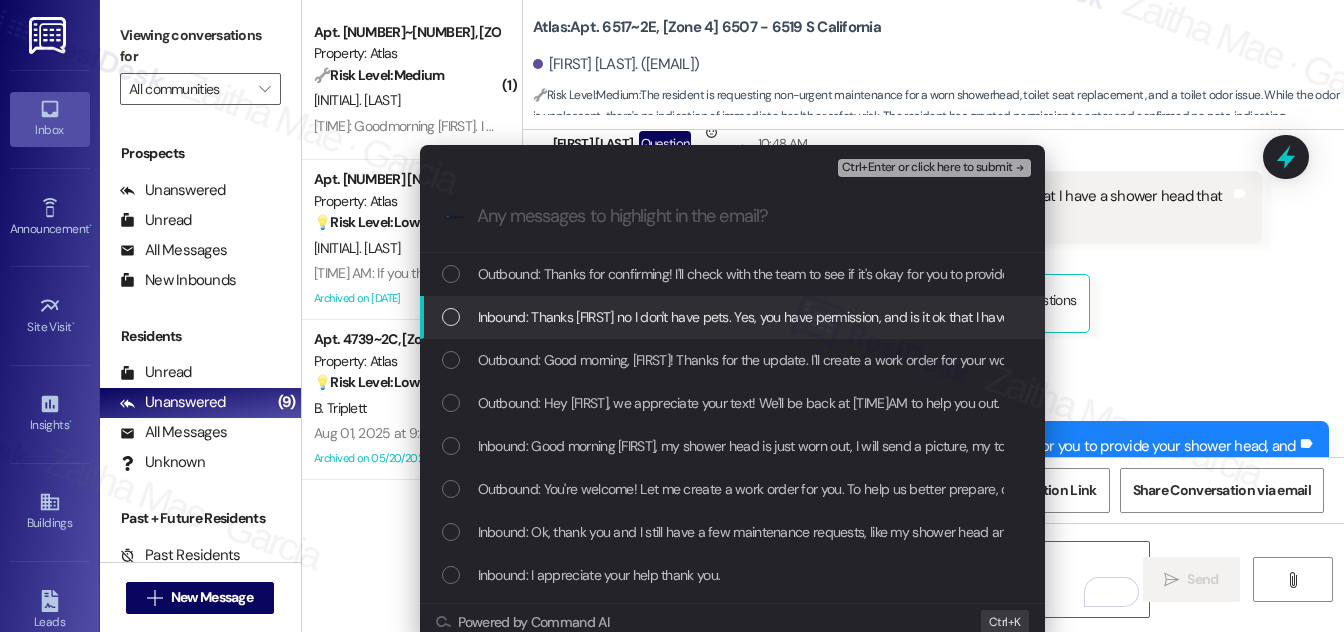 type 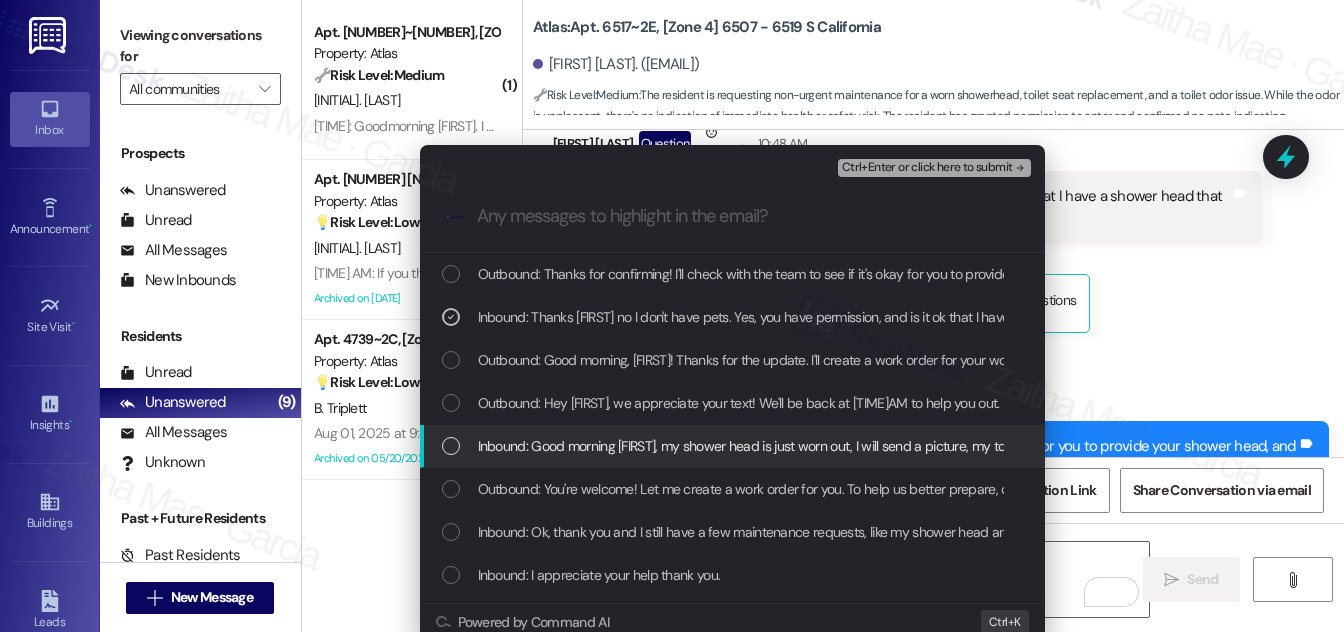 click at bounding box center [451, 446] 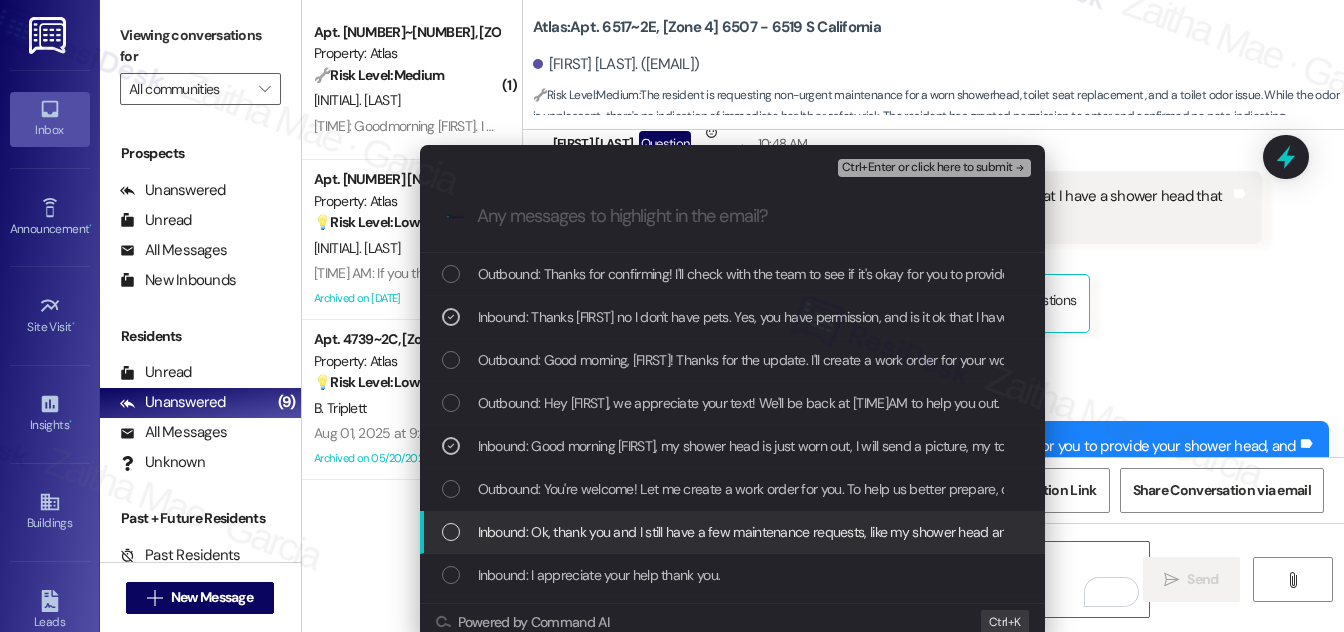click at bounding box center [451, 532] 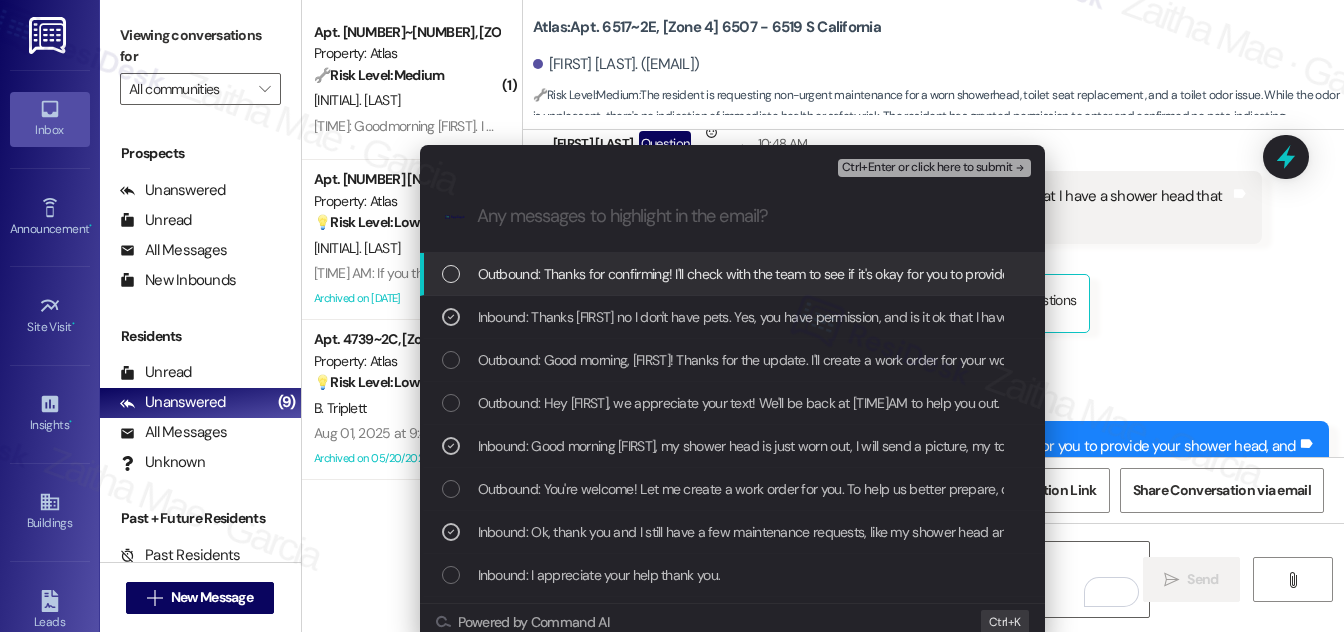 click on "Ctrl+Enter or click here to submit" at bounding box center (927, 168) 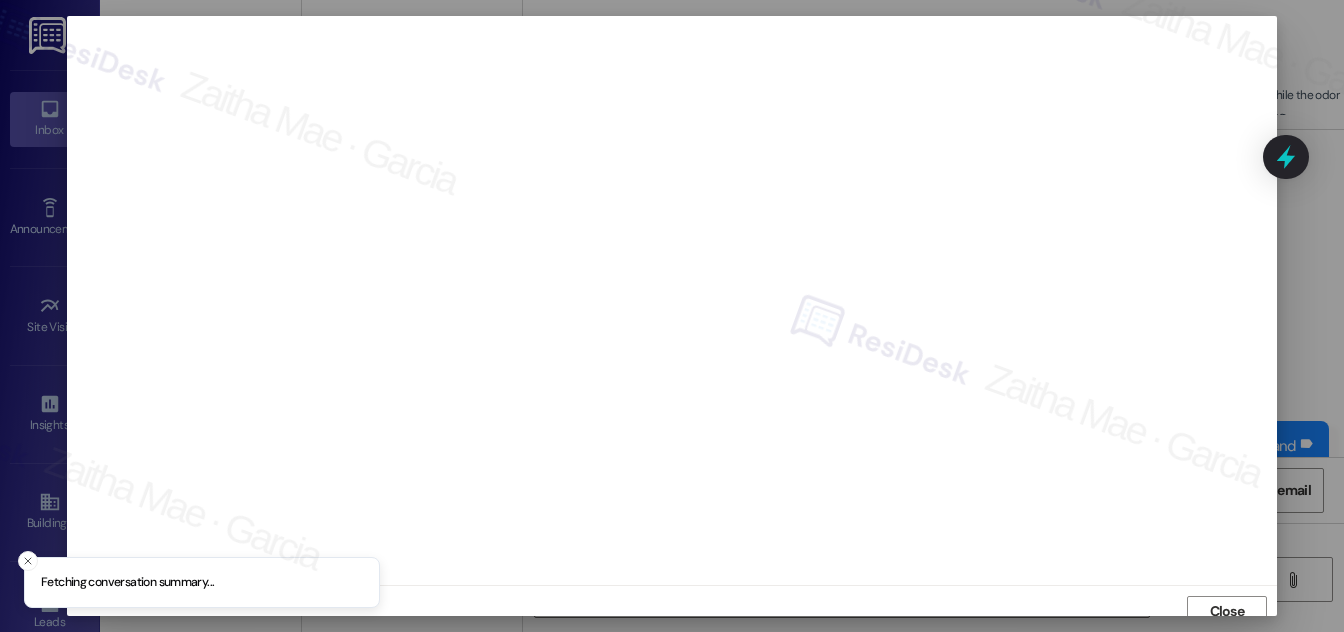 scroll, scrollTop: 11, scrollLeft: 0, axis: vertical 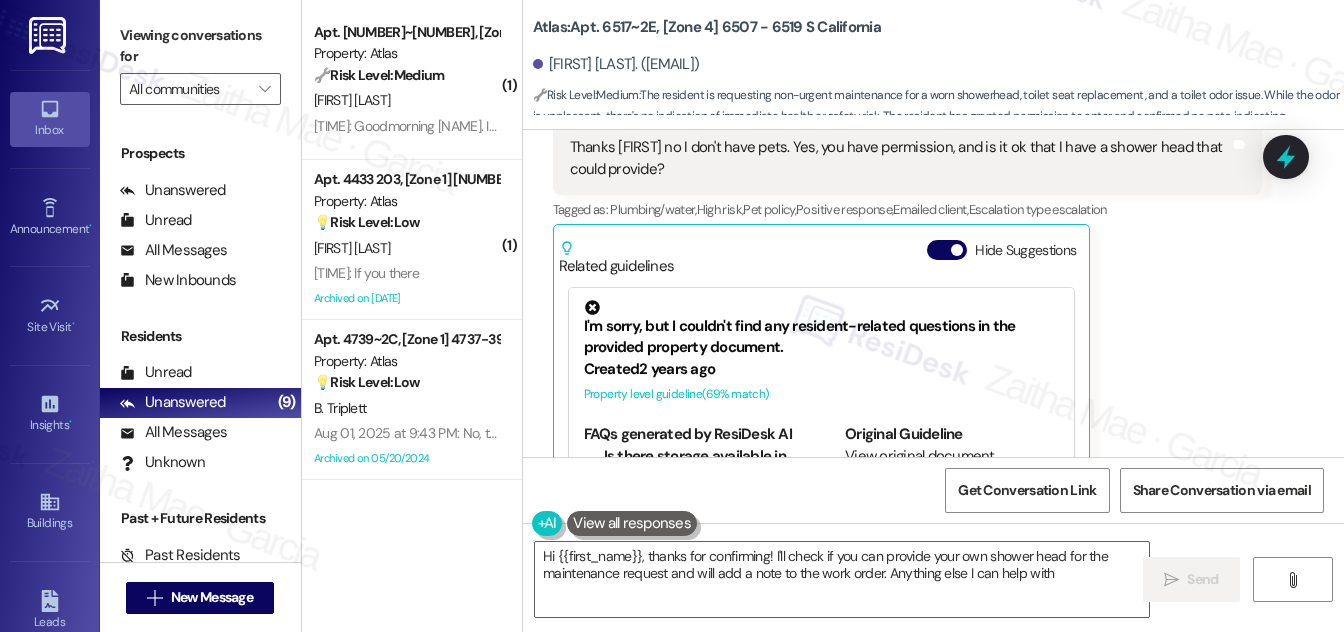 type on "Hi {{first_name}}, thanks for confirming! I'll check if you can provide your own shower head for the maintenance request and will add a note to the work order. Anything else I can help with?" 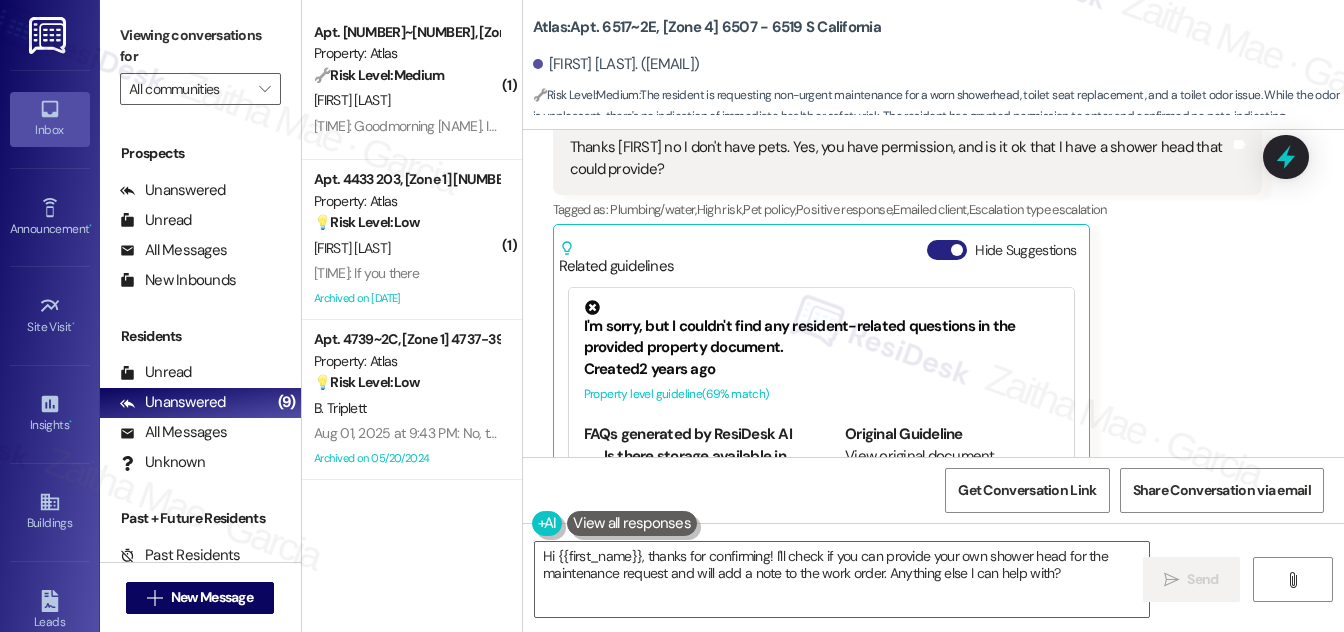 click on "Hide Suggestions" at bounding box center [947, 250] 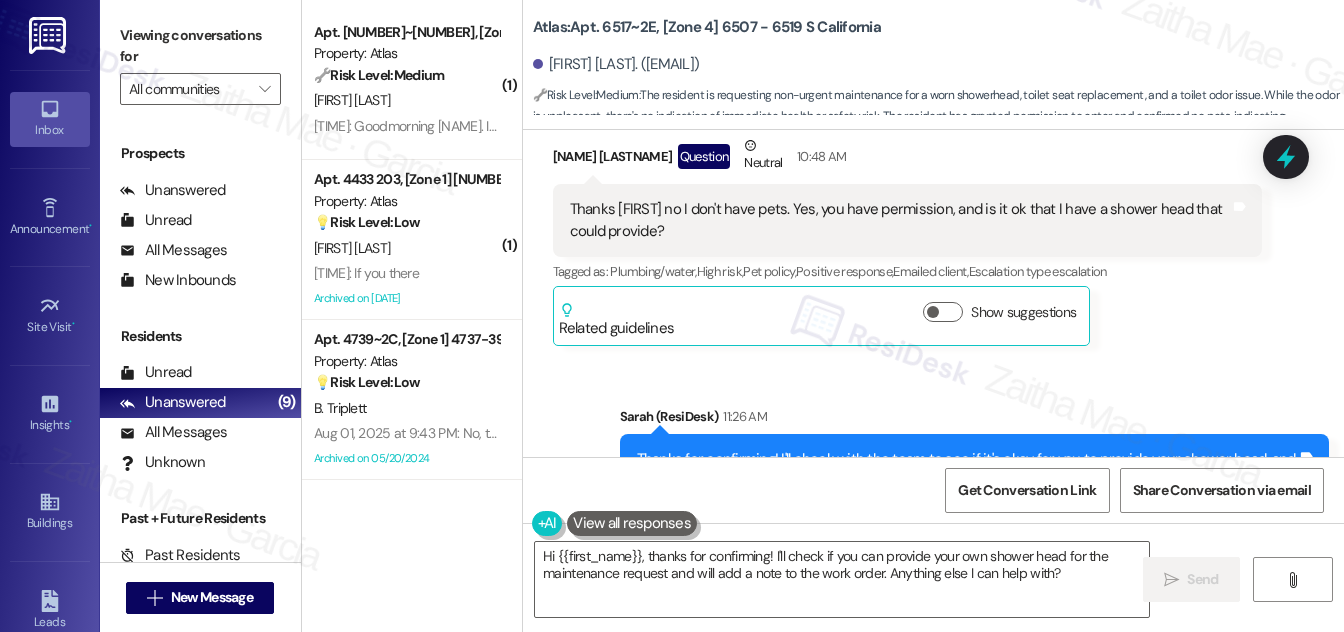 scroll, scrollTop: 17750, scrollLeft: 0, axis: vertical 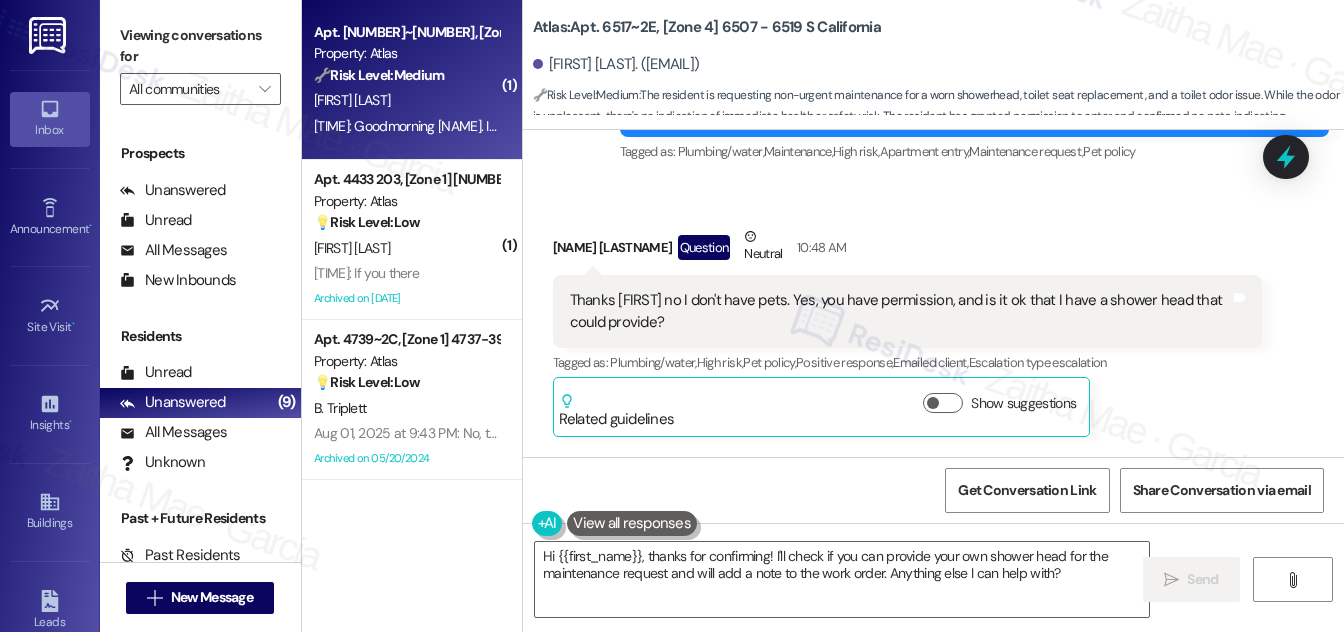 click on "[FIRST] [LAST]" at bounding box center [406, 100] 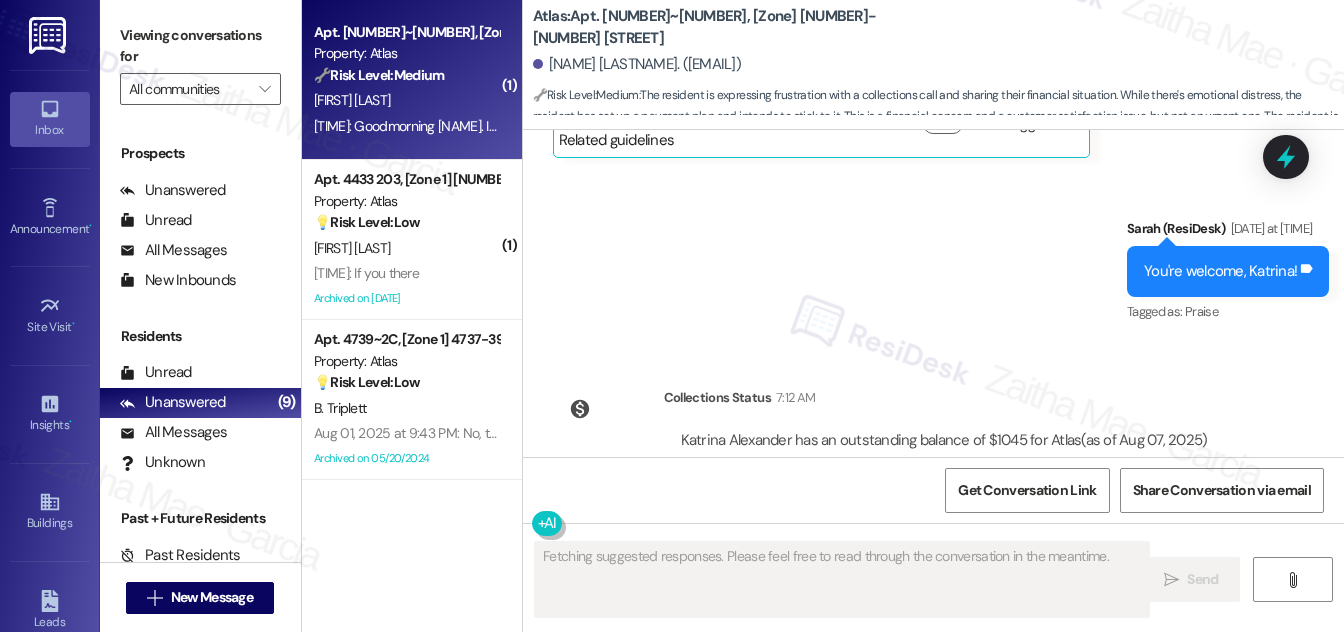 scroll, scrollTop: 8116, scrollLeft: 0, axis: vertical 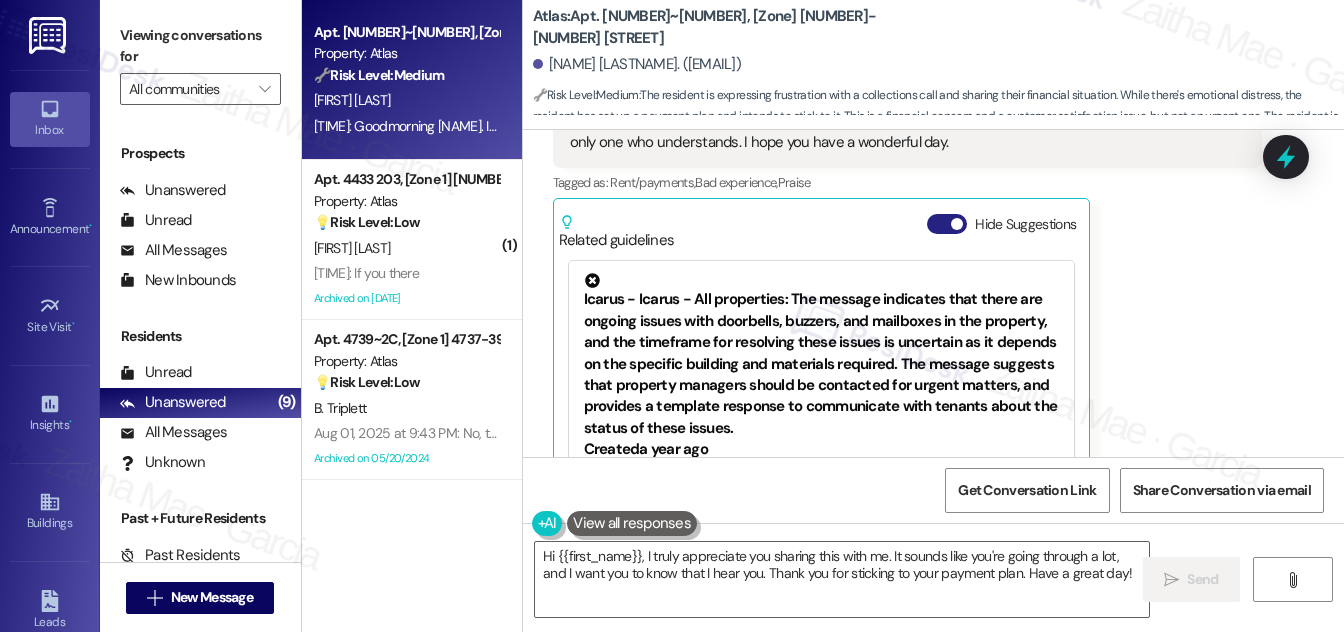 click on "Hide Suggestions" at bounding box center [947, 224] 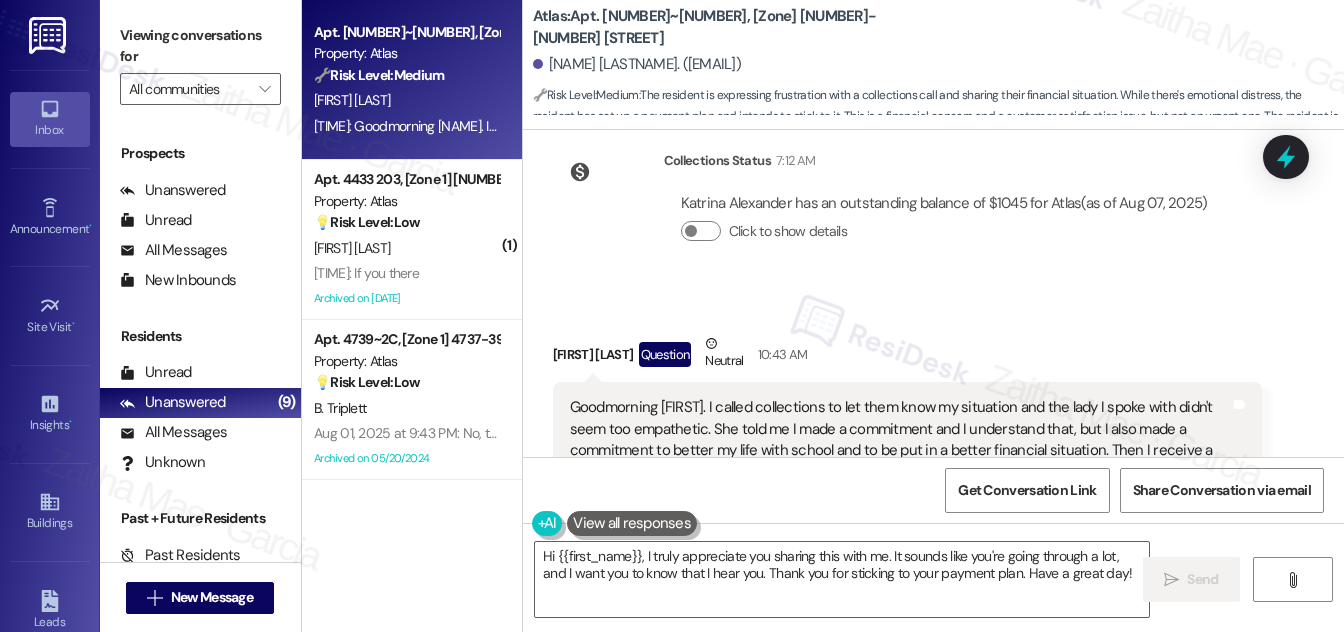 scroll, scrollTop: 7863, scrollLeft: 0, axis: vertical 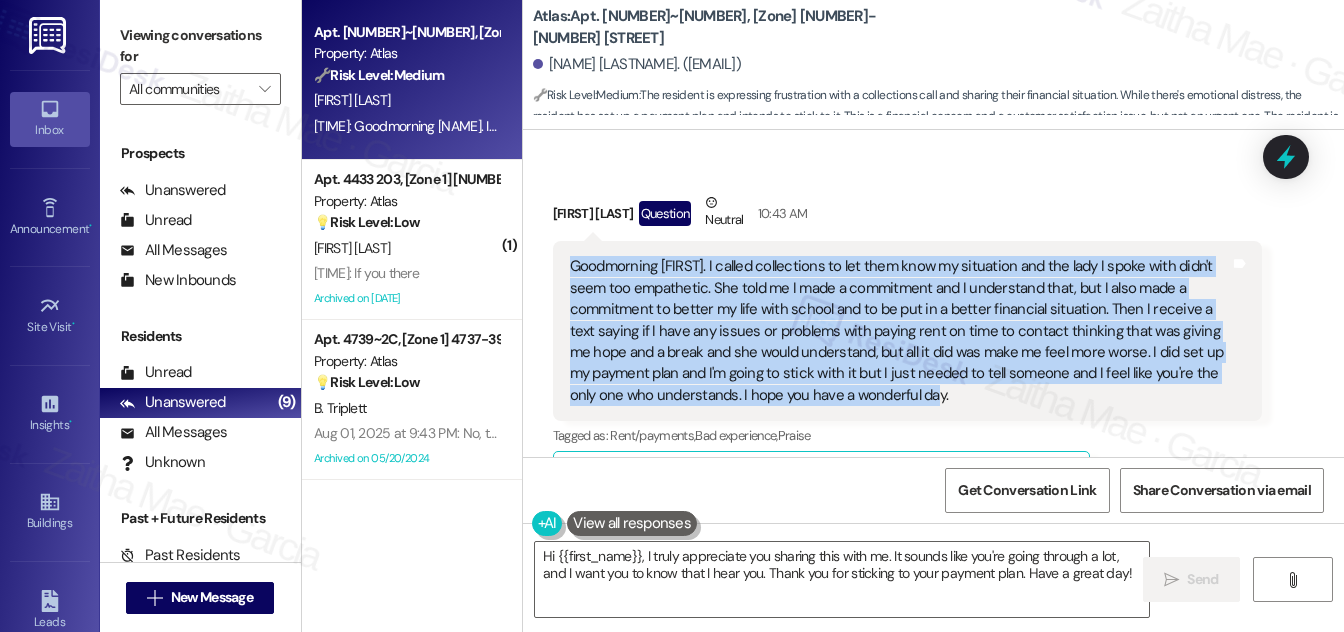 drag, startPoint x: 568, startPoint y: 194, endPoint x: 934, endPoint y: 324, distance: 388.40186 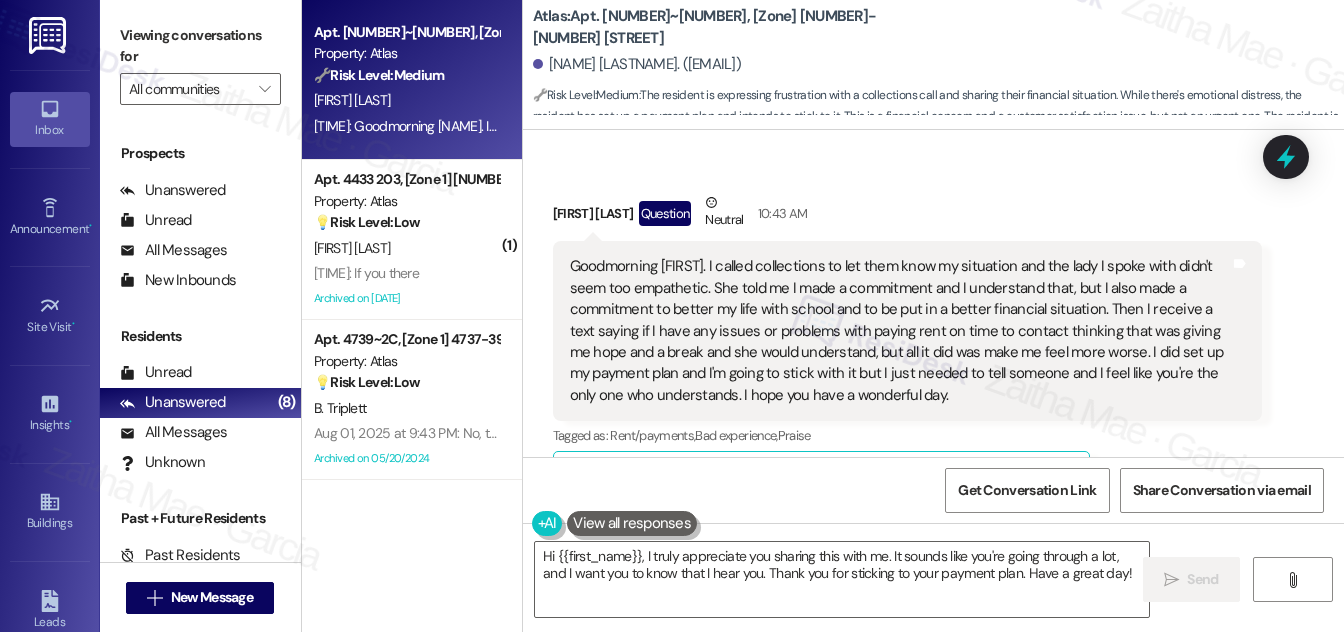 click on "[FIRST] [LAST] Question   Neutral [TIME]" at bounding box center (907, 216) 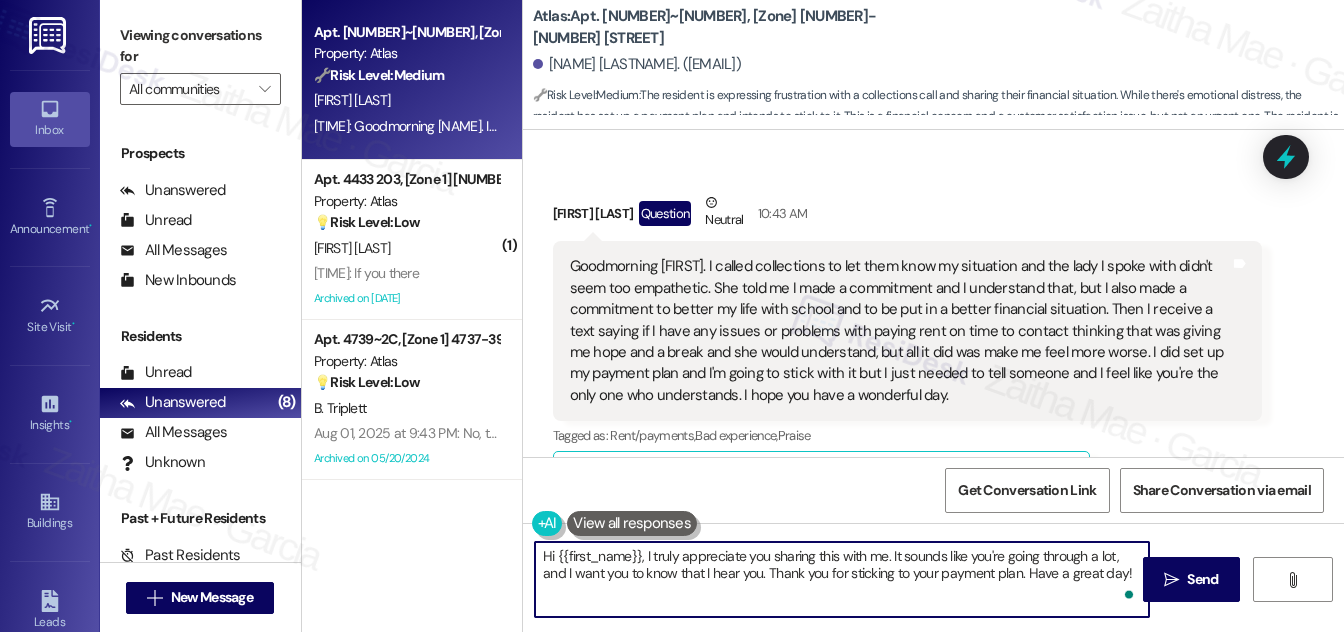 drag, startPoint x: 1024, startPoint y: 574, endPoint x: 1138, endPoint y: 572, distance: 114.01754 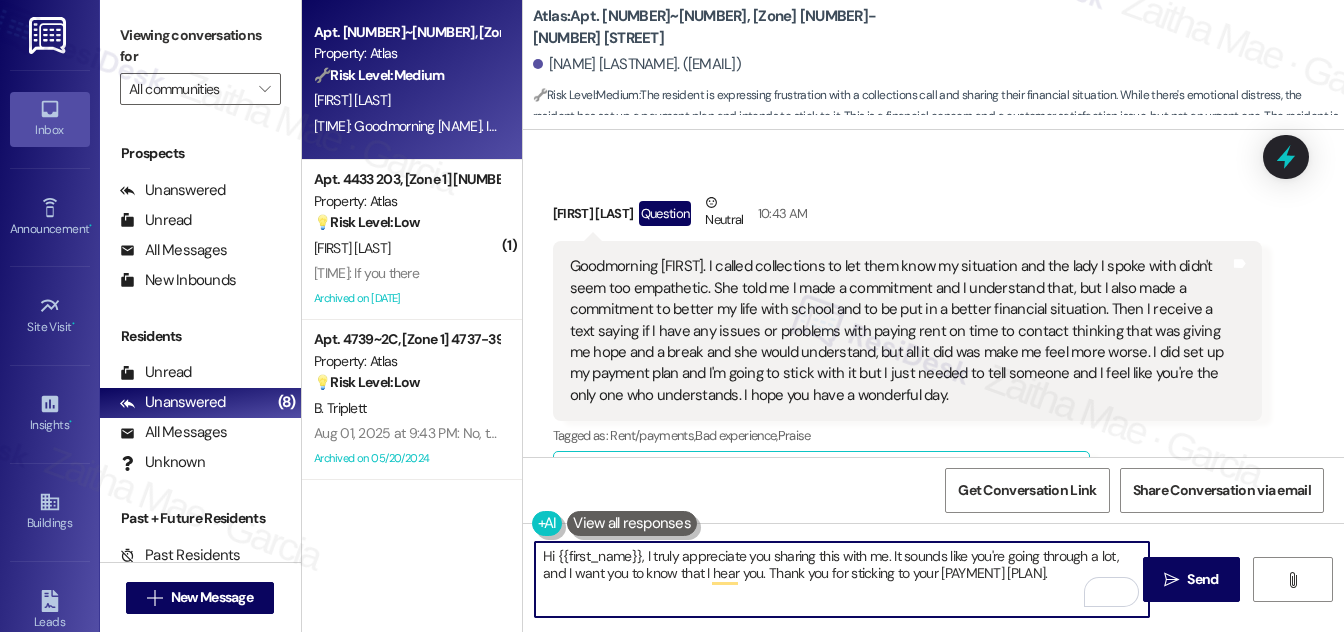 paste on "I’ll be sure to share your feedback with the team so they’re aware of how the interaction came across. Please know that I’m here to support you however I can, and I’m really glad you reached out" 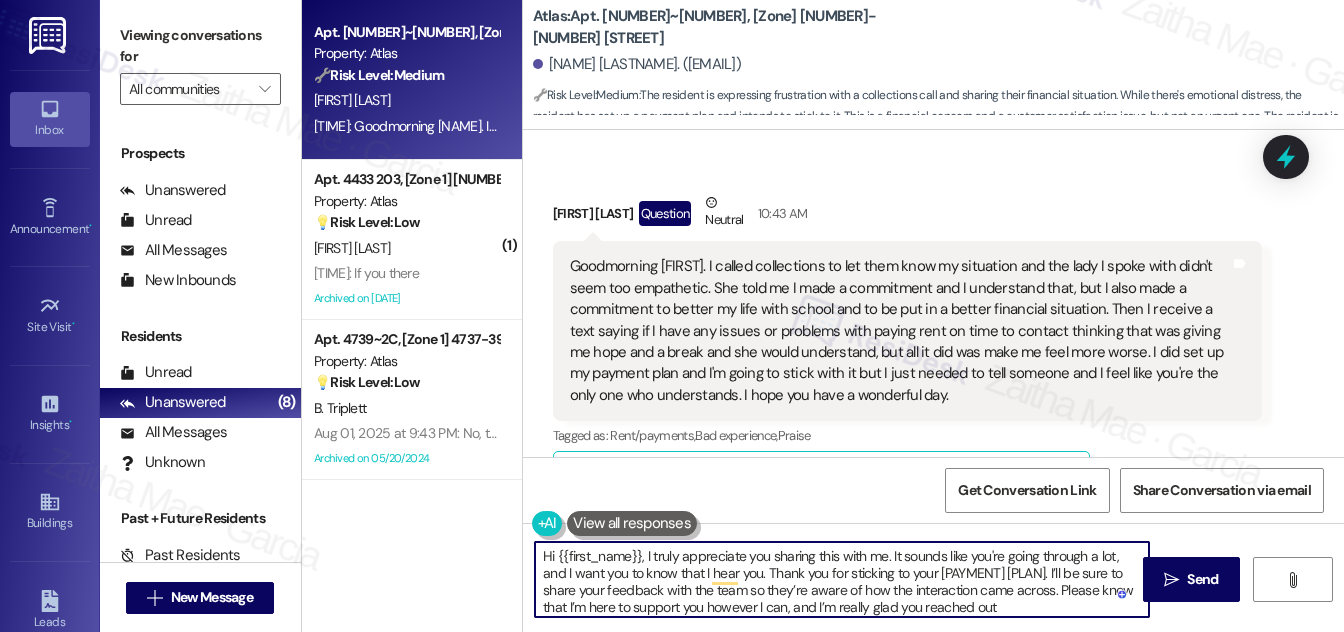 scroll, scrollTop: 5, scrollLeft: 0, axis: vertical 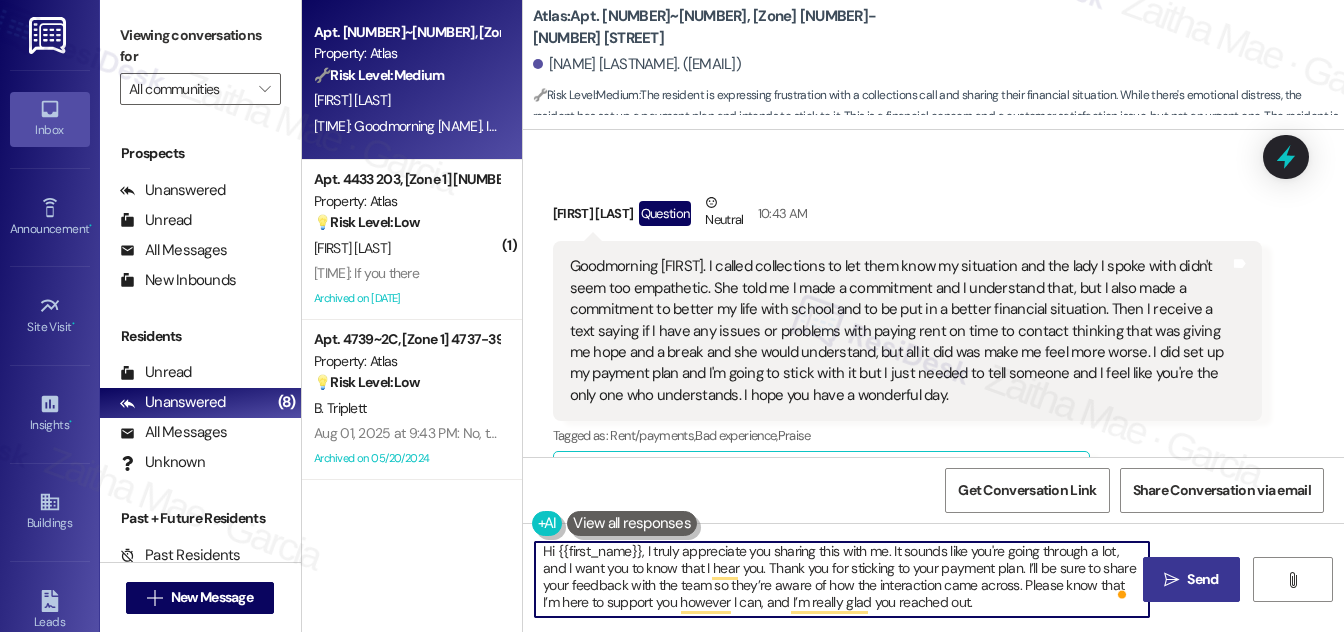 type on "Hi {{first_name}}, I truly appreciate you sharing this with me. It sounds like you're going through a lot, and I want you to know that I hear you. Thank you for sticking to your payment plan. I’ll be sure to share your feedback with the team so they’re aware of how the interaction came across. Please know that I’m here to support you however I can, and I’m really glad you reached out." 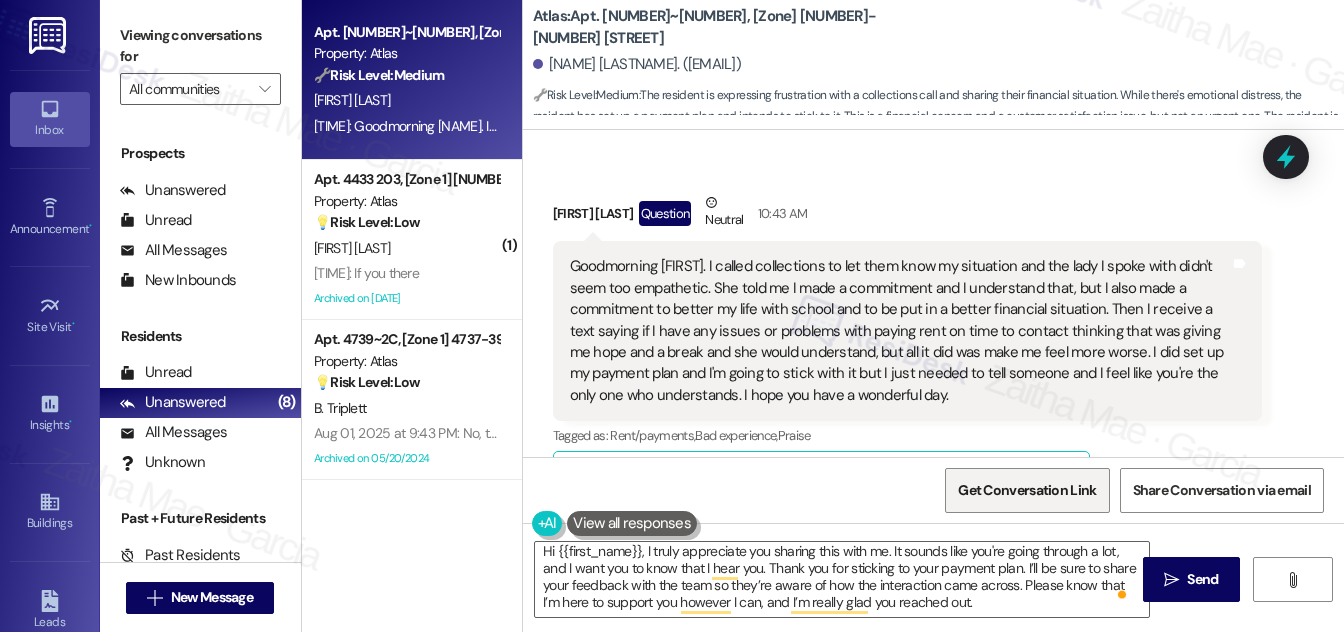 drag, startPoint x: 1206, startPoint y: 578, endPoint x: 1073, endPoint y: 491, distance: 158.92766 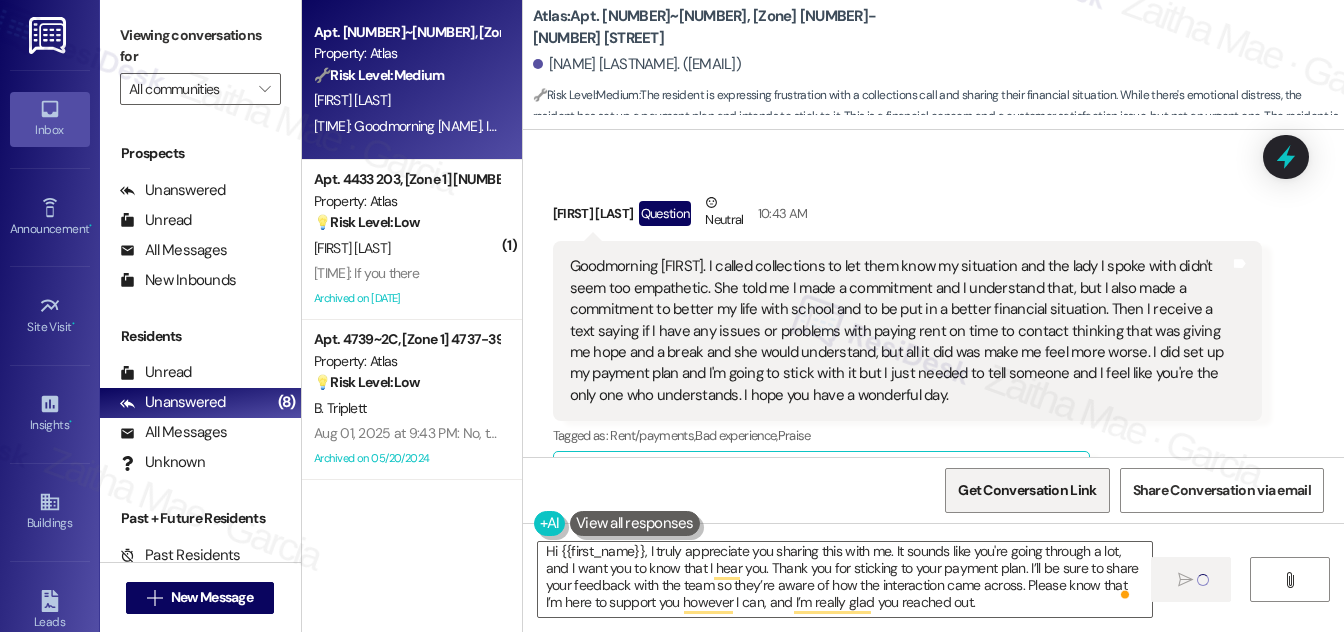 type 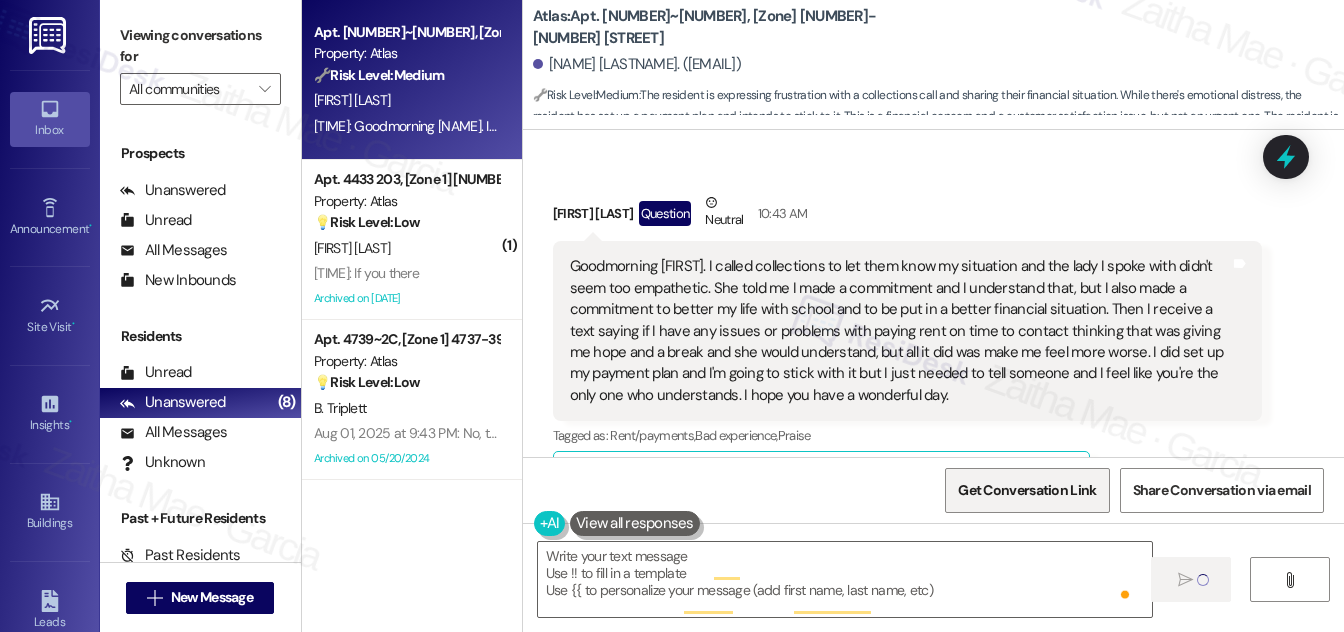 scroll, scrollTop: 0, scrollLeft: 0, axis: both 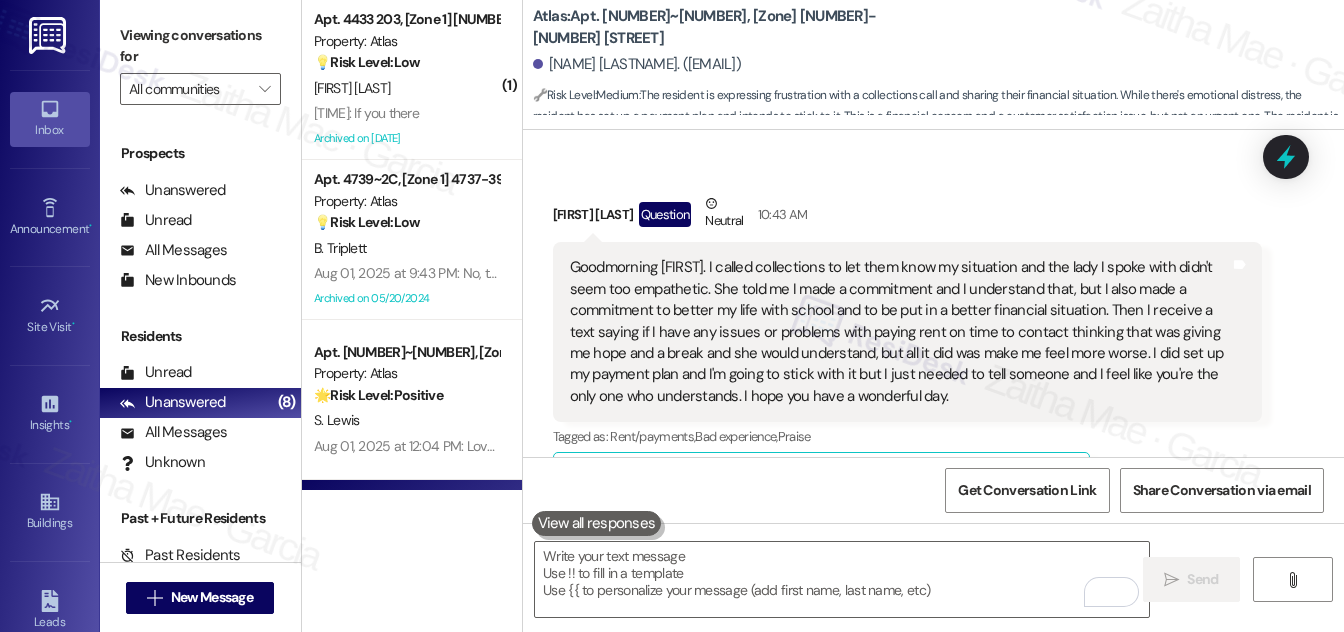 click 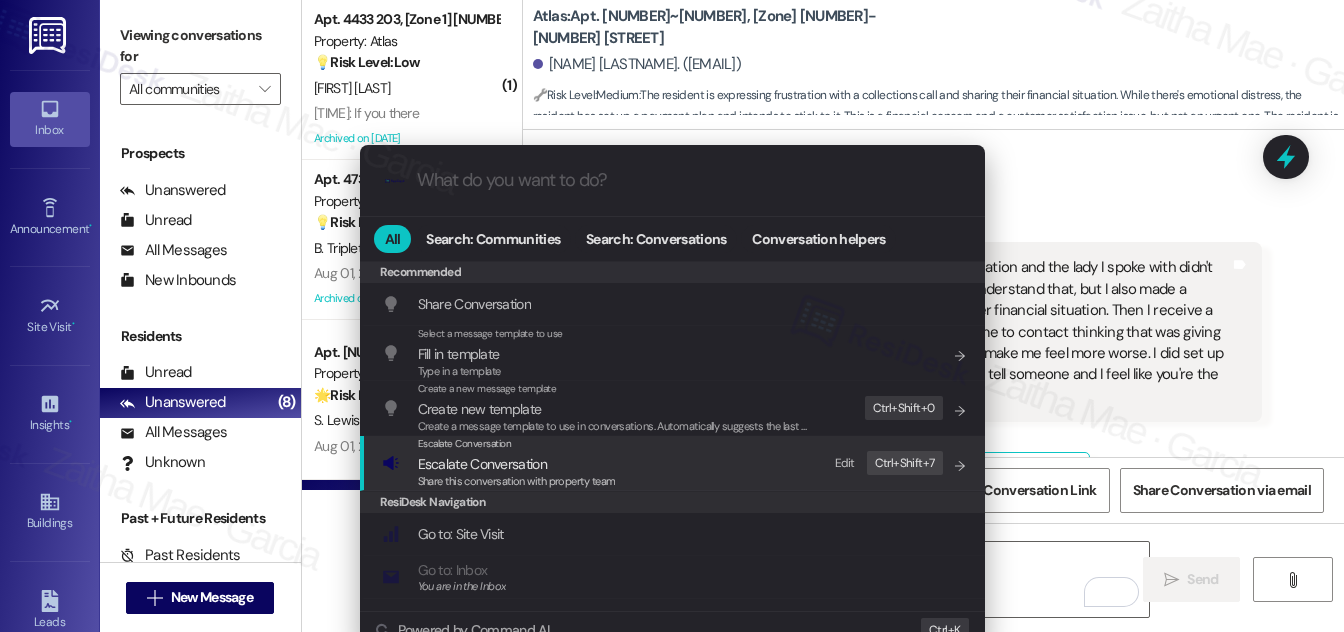 click on "Escalate Conversation" at bounding box center [482, 464] 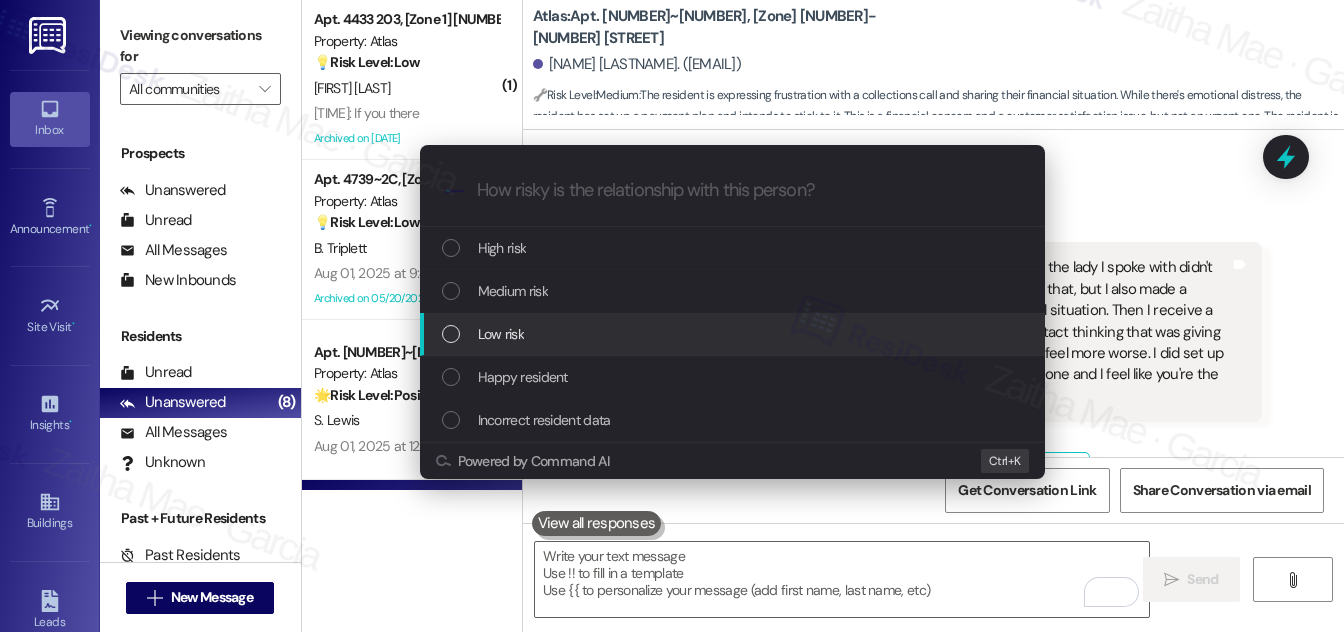 click on "Low risk" at bounding box center [501, 334] 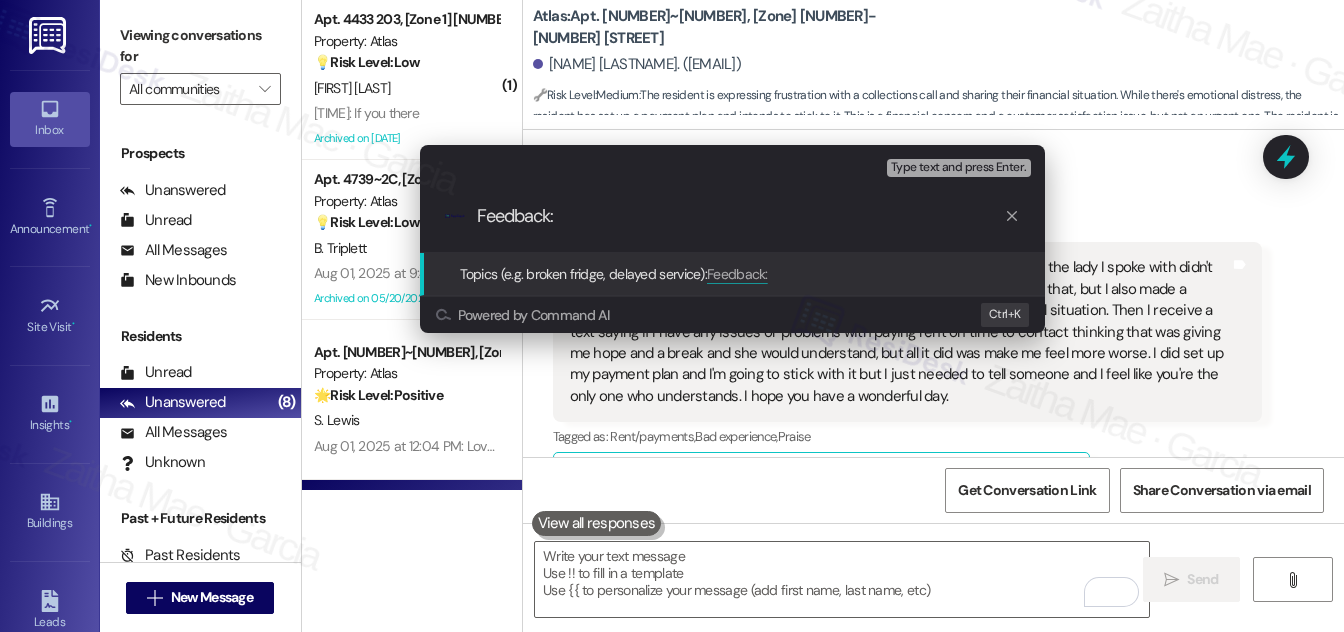 paste on "Collections Interaction" 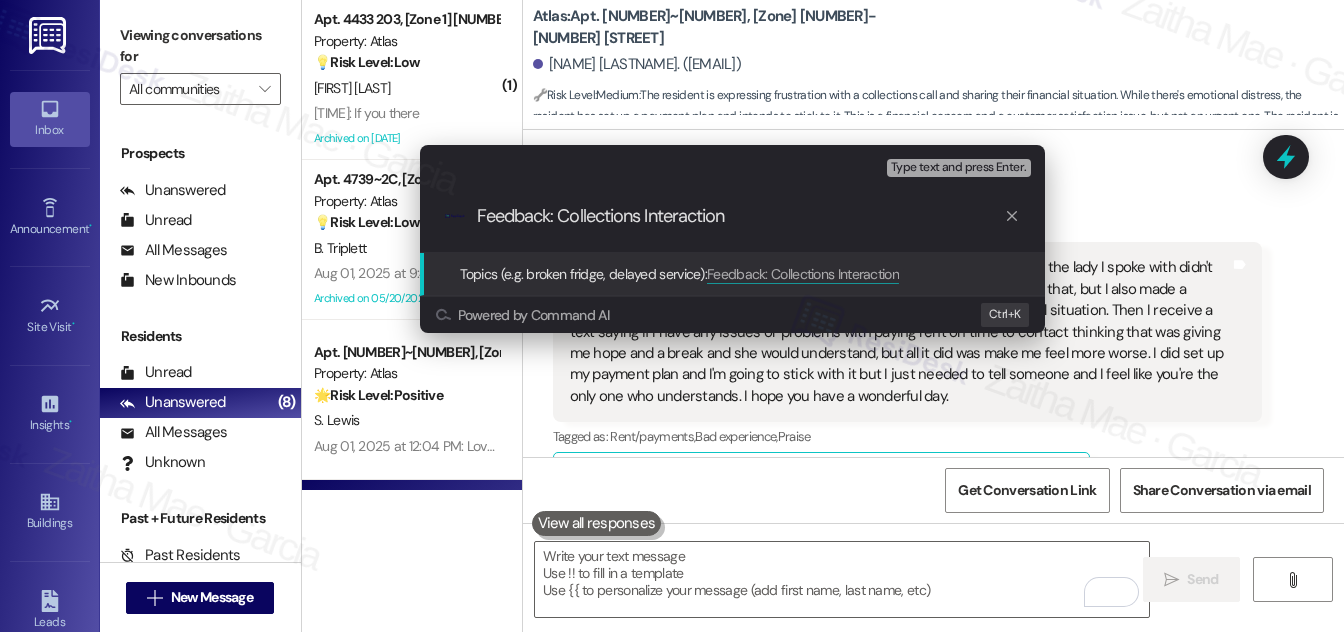 click on "Feedback: Collections Interaction" at bounding box center (740, 216) 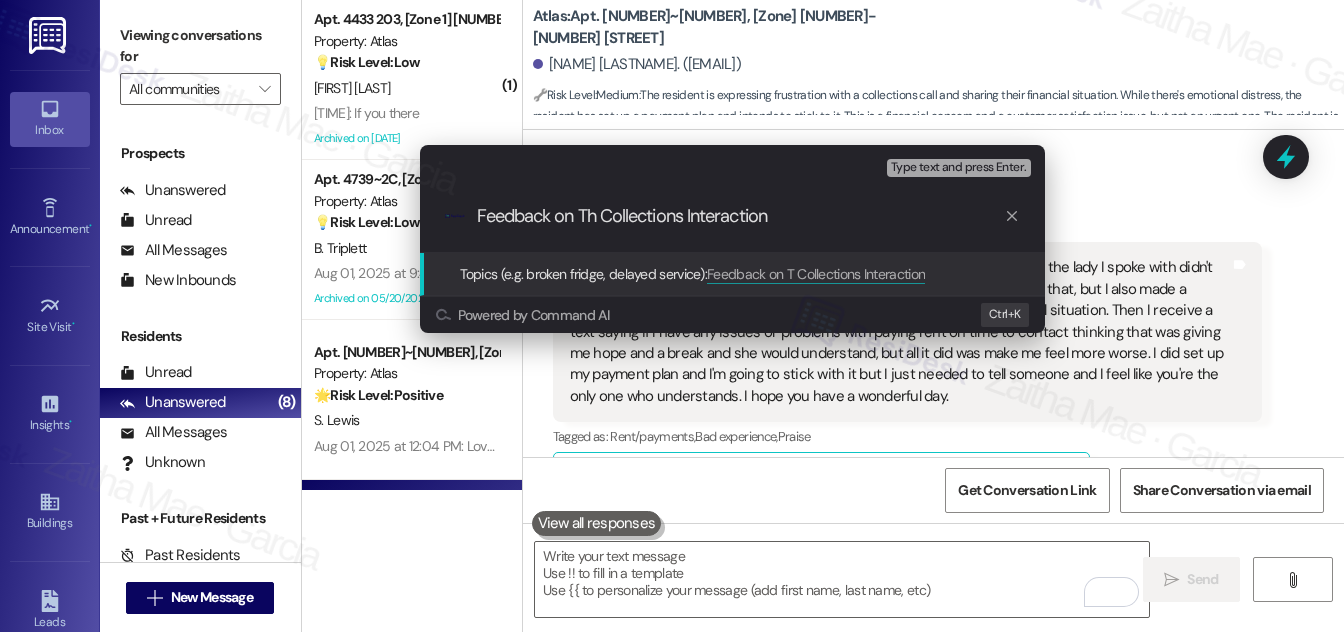 type on "Feedback on The Collections Interaction" 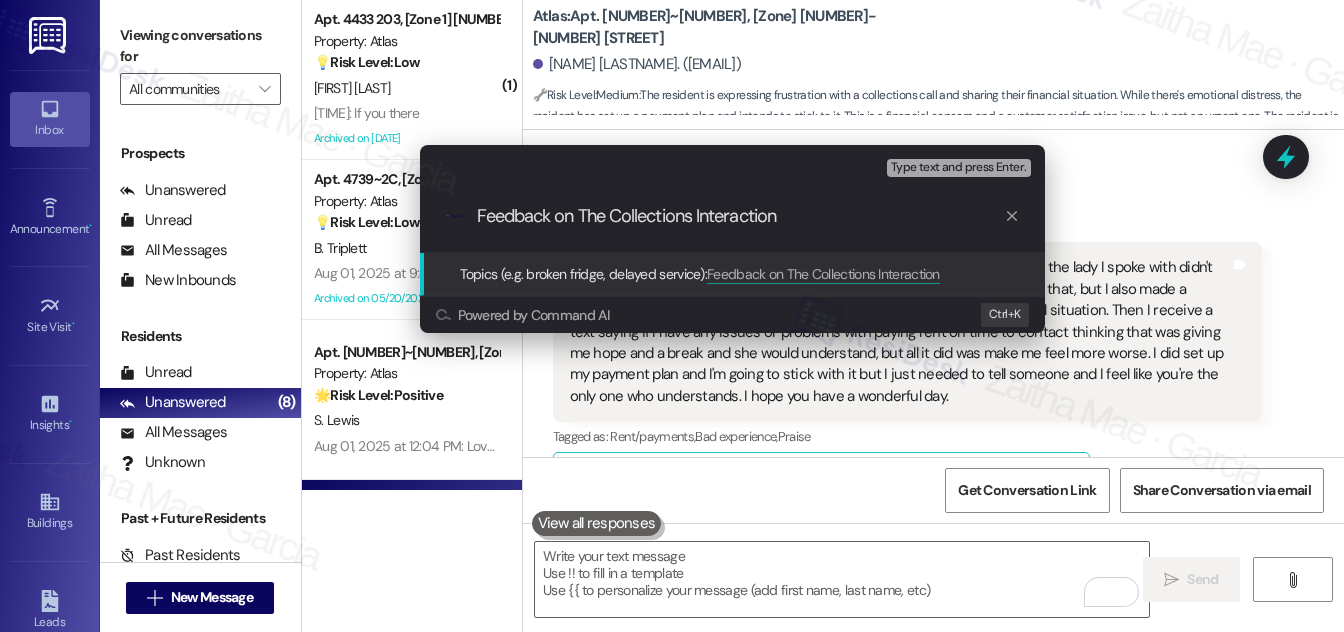 type 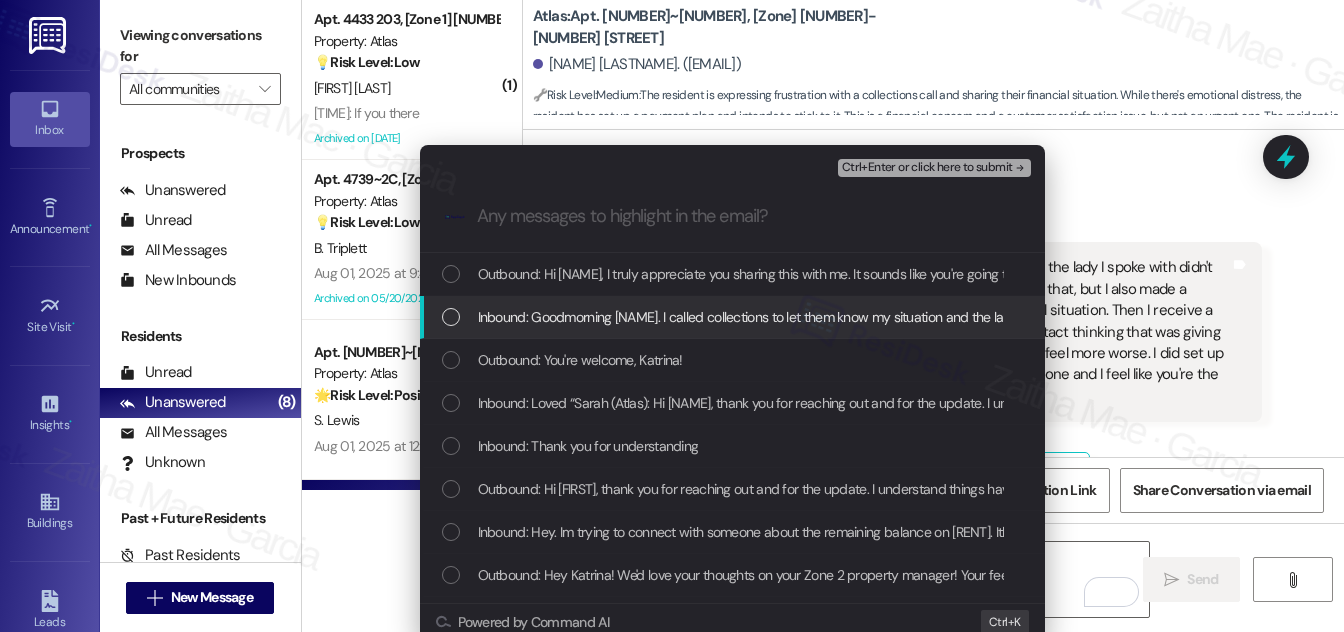click at bounding box center [451, 317] 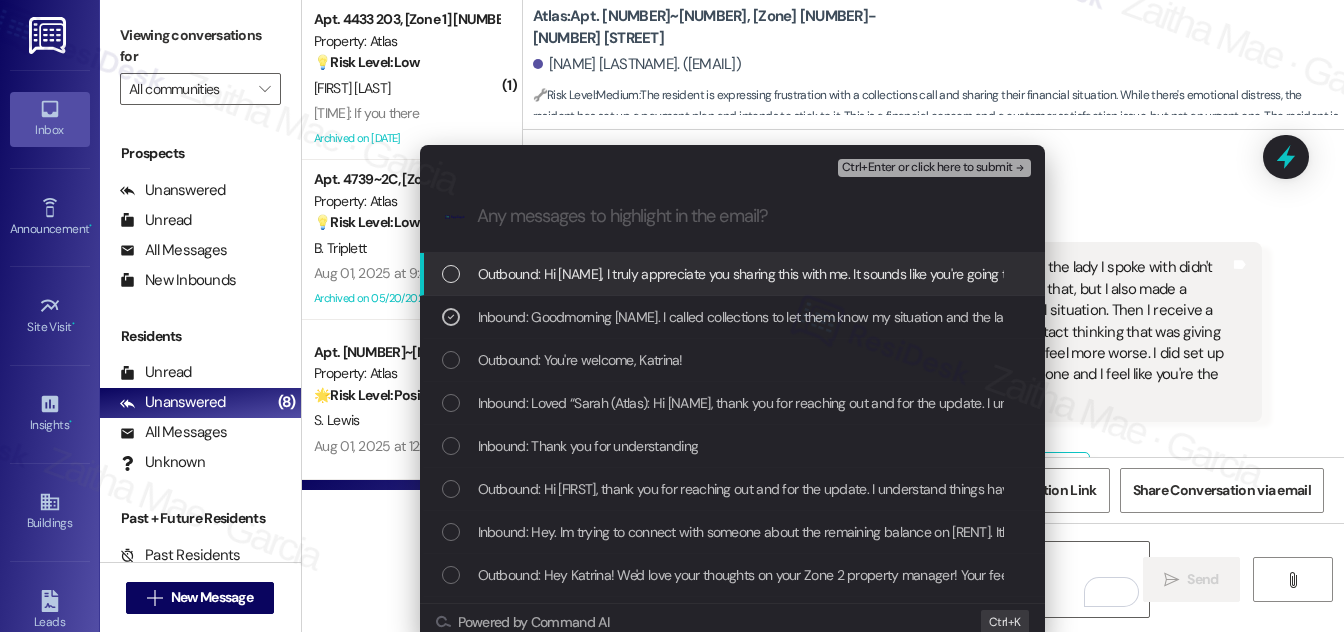 click on "Ctrl+Enter or click here to submit" at bounding box center [927, 168] 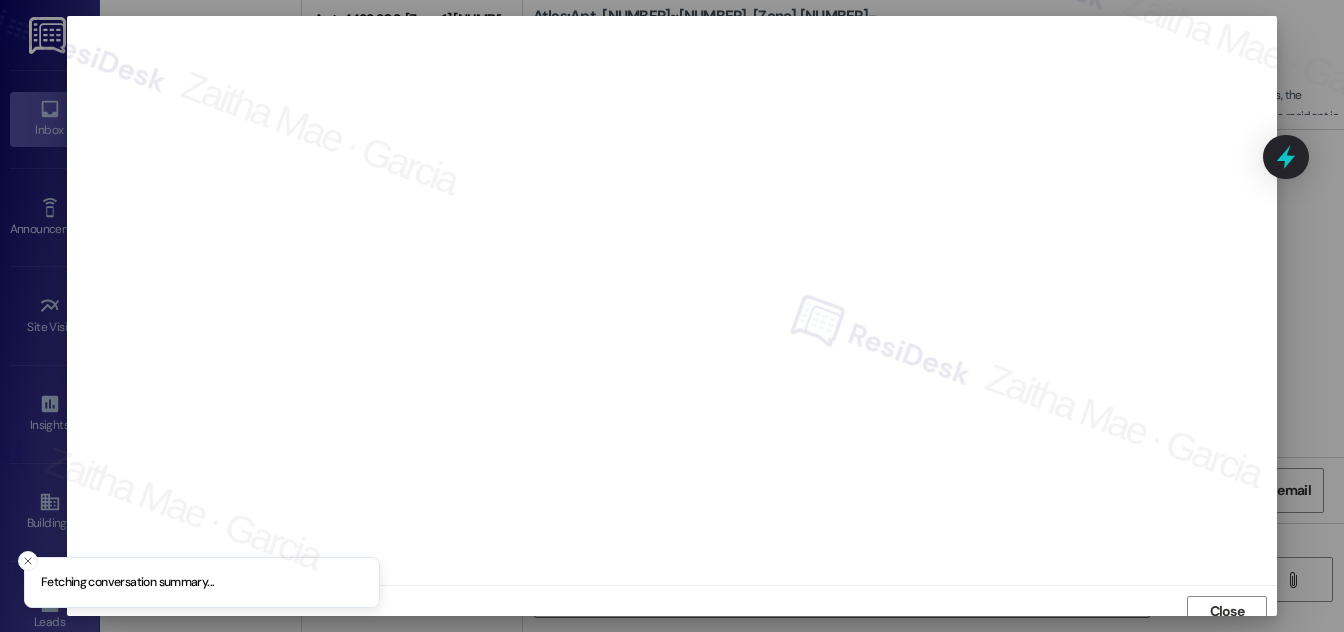 scroll, scrollTop: 11, scrollLeft: 0, axis: vertical 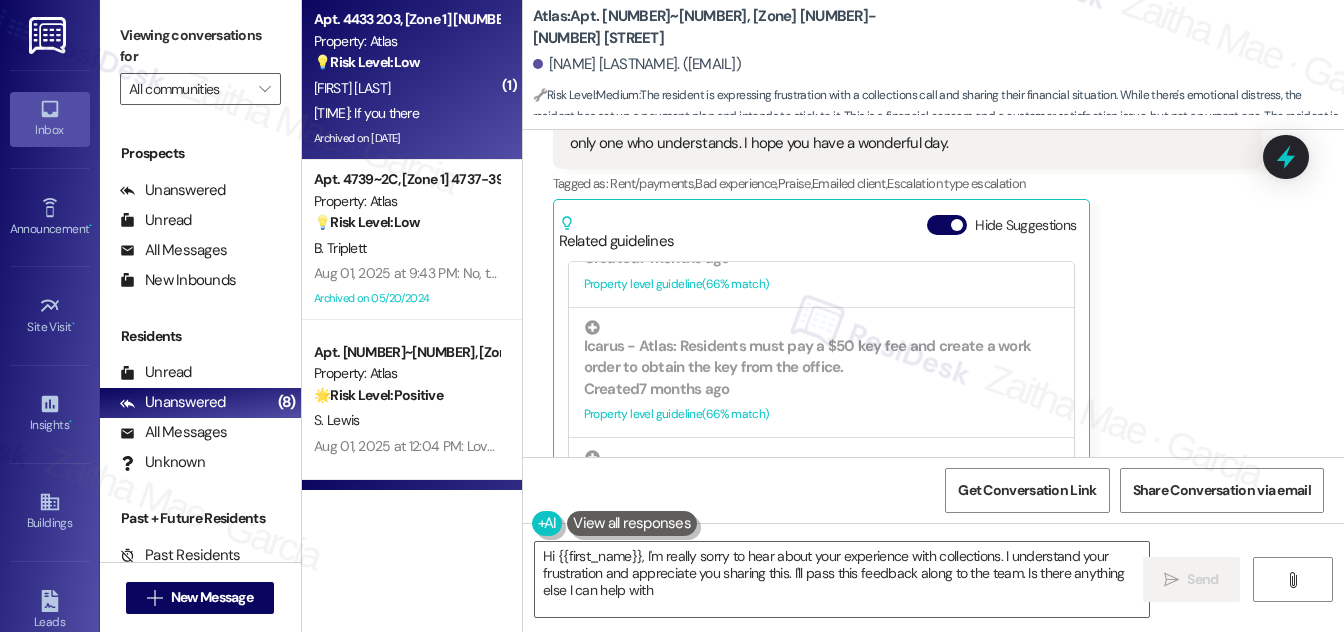 type on "Hi {{first_name}}, I'm really sorry to hear about your experience with [COLLECTIONS]. I understand your frustration and appreciate you sharing this. I'll pass this feedback along to the team. Is there anything else I can help with?" 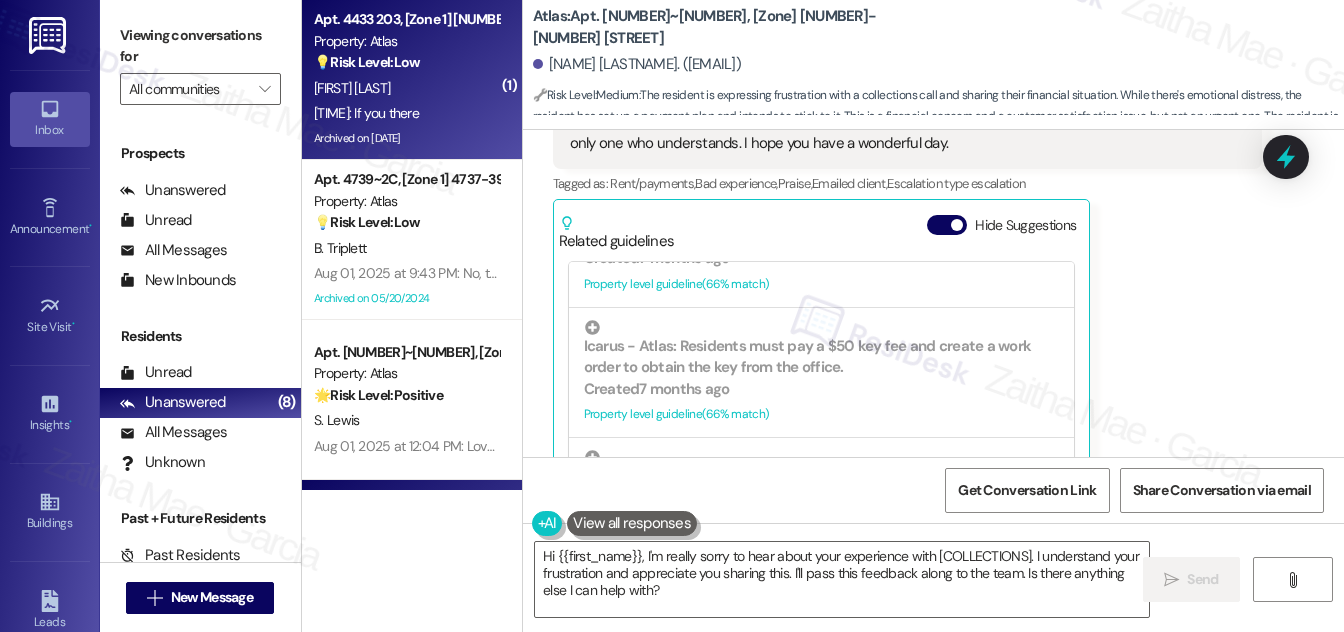 click on "10:31 AM: If you there  10:31 AM: If you there" at bounding box center [406, 113] 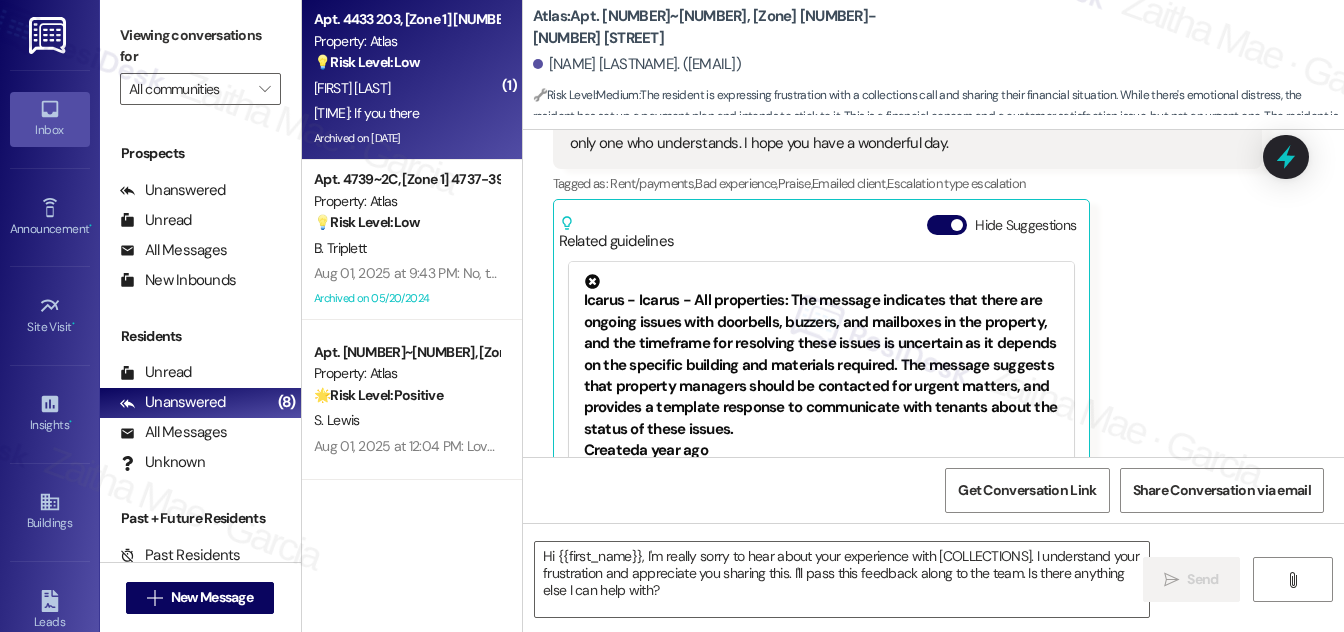 type on "Fetching suggested responses. Please feel free to read through the conversation in the meantime." 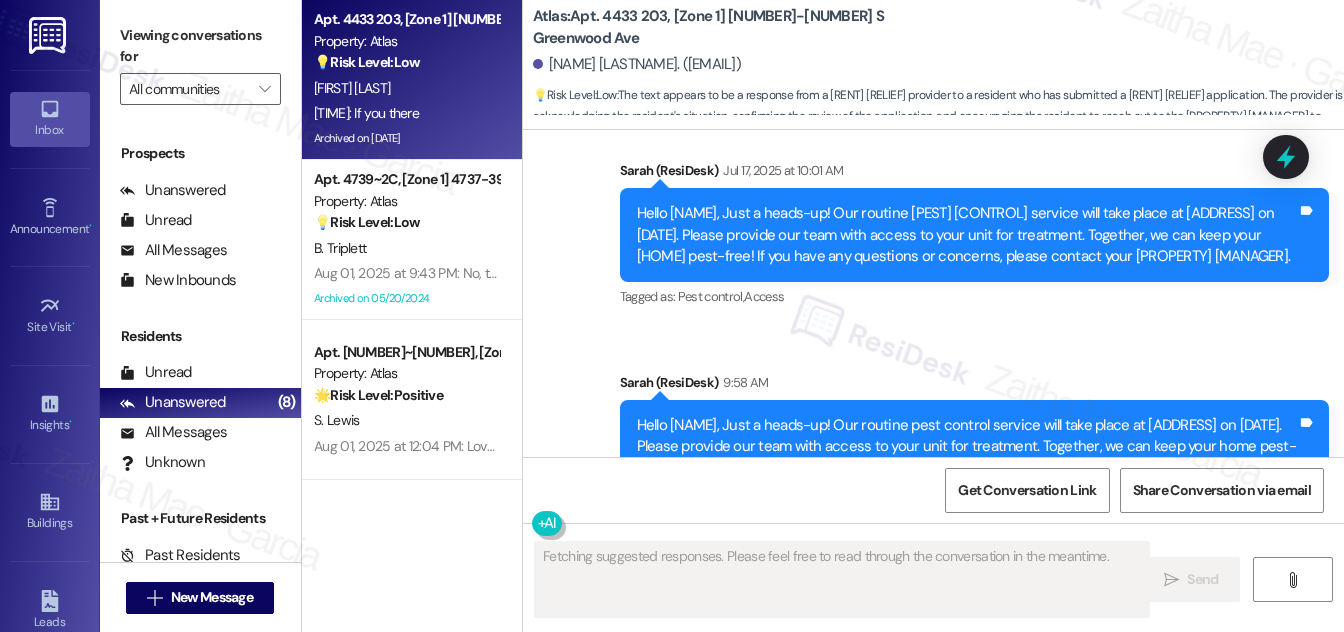 scroll, scrollTop: 14820, scrollLeft: 0, axis: vertical 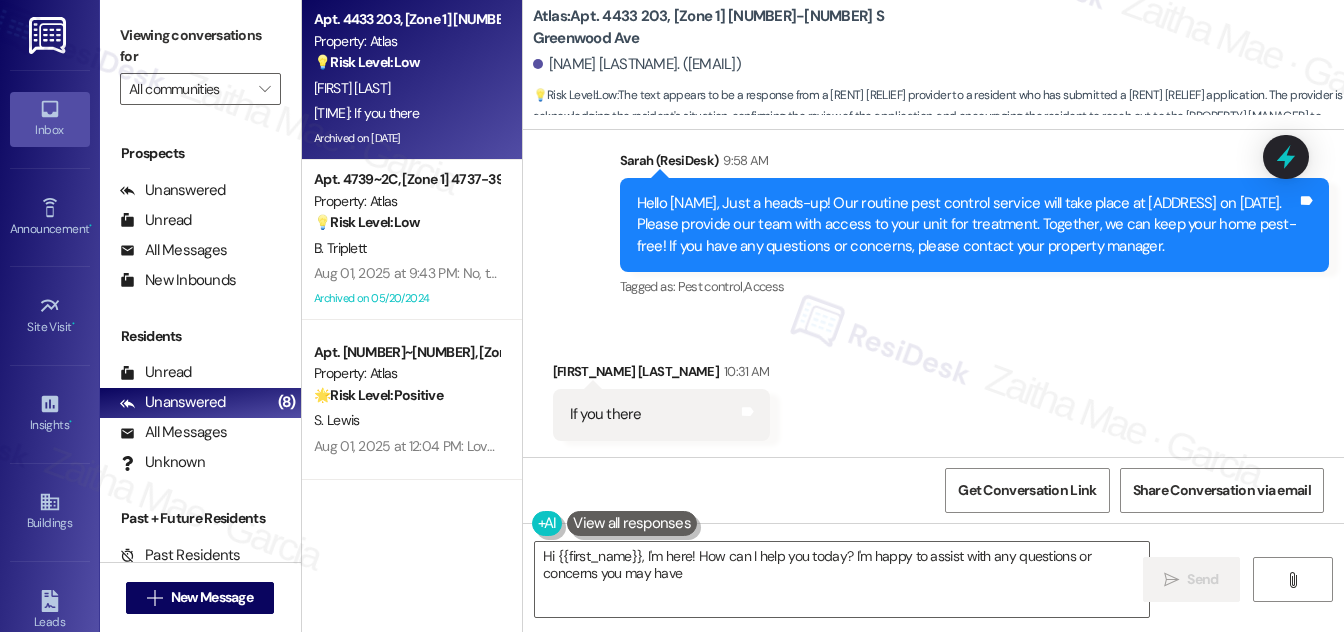 type on "Hi {{first_name}}, I'm here! How can I help you [TODAY]? I'm happy to assist with any questions or concerns you may have." 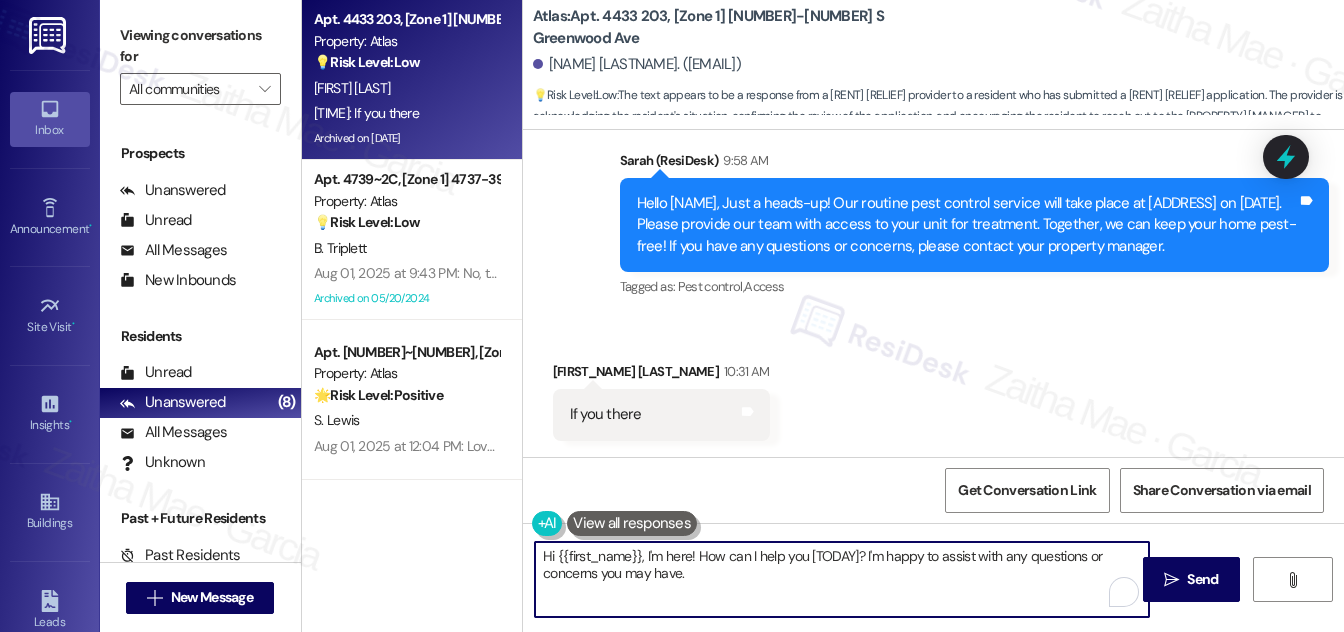 click on "Hi {{first_name}}, I'm here! How can I help you [TODAY]? I'm happy to assist with any questions or concerns you may have." at bounding box center (842, 579) 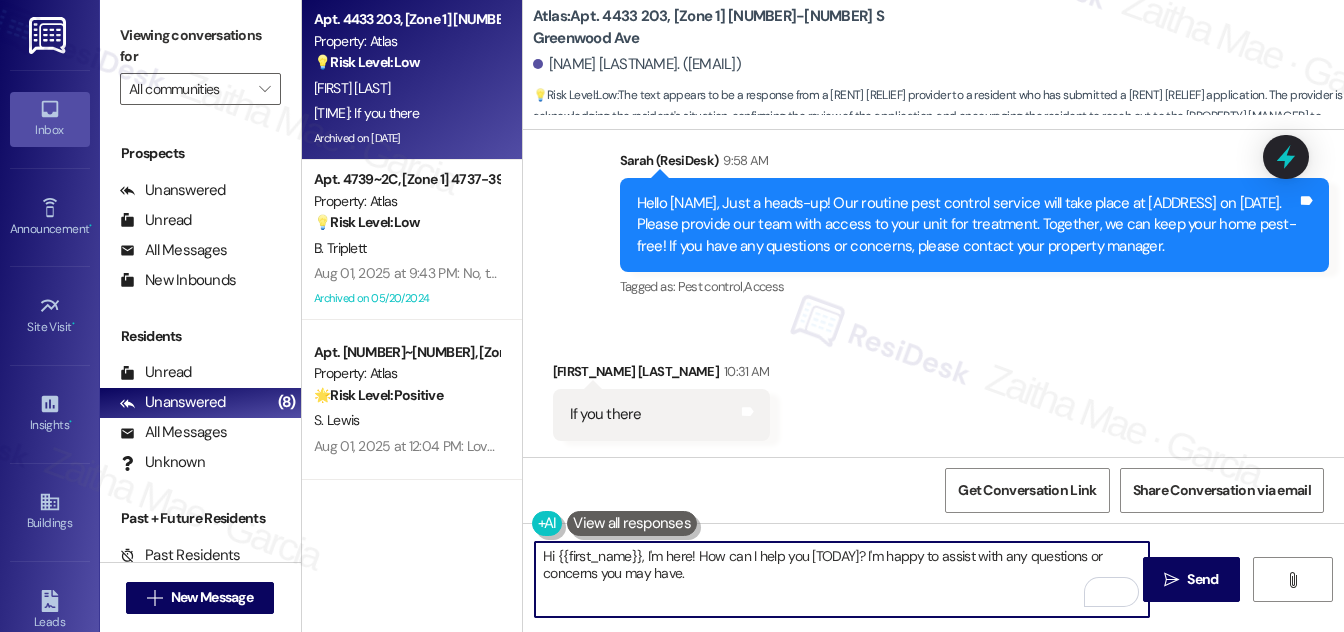 drag, startPoint x: 1189, startPoint y: 574, endPoint x: 1173, endPoint y: 548, distance: 30.528675 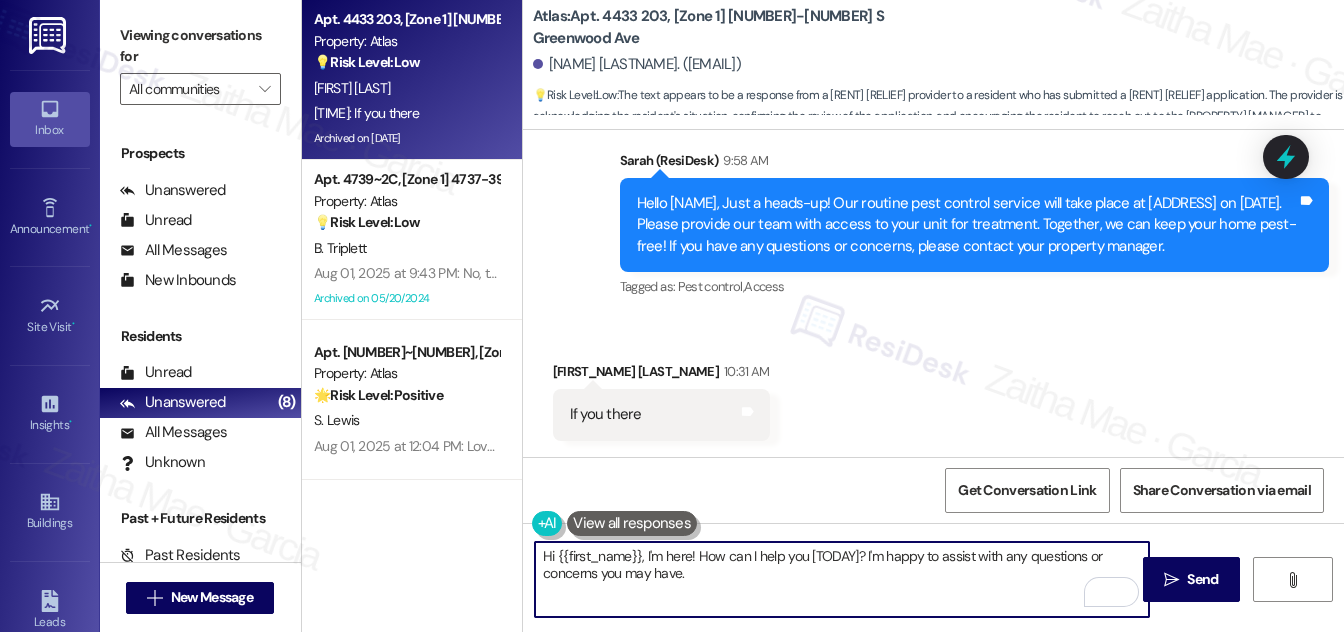 click on "Send" at bounding box center [1202, 579] 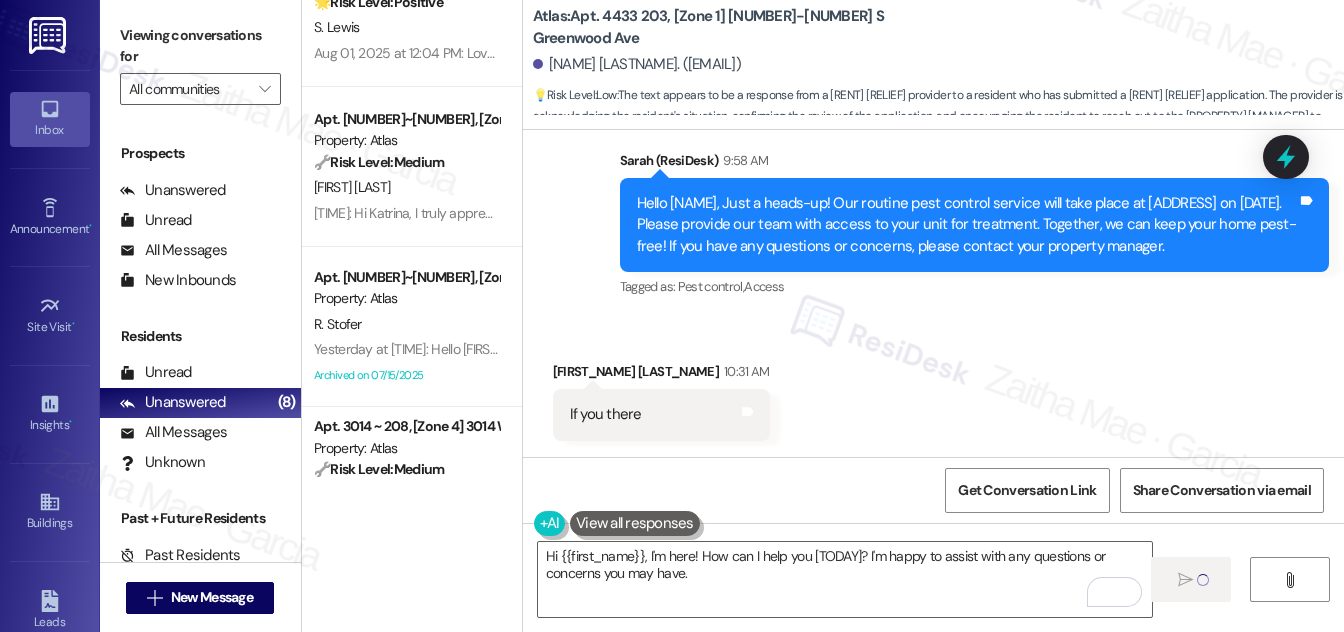 type 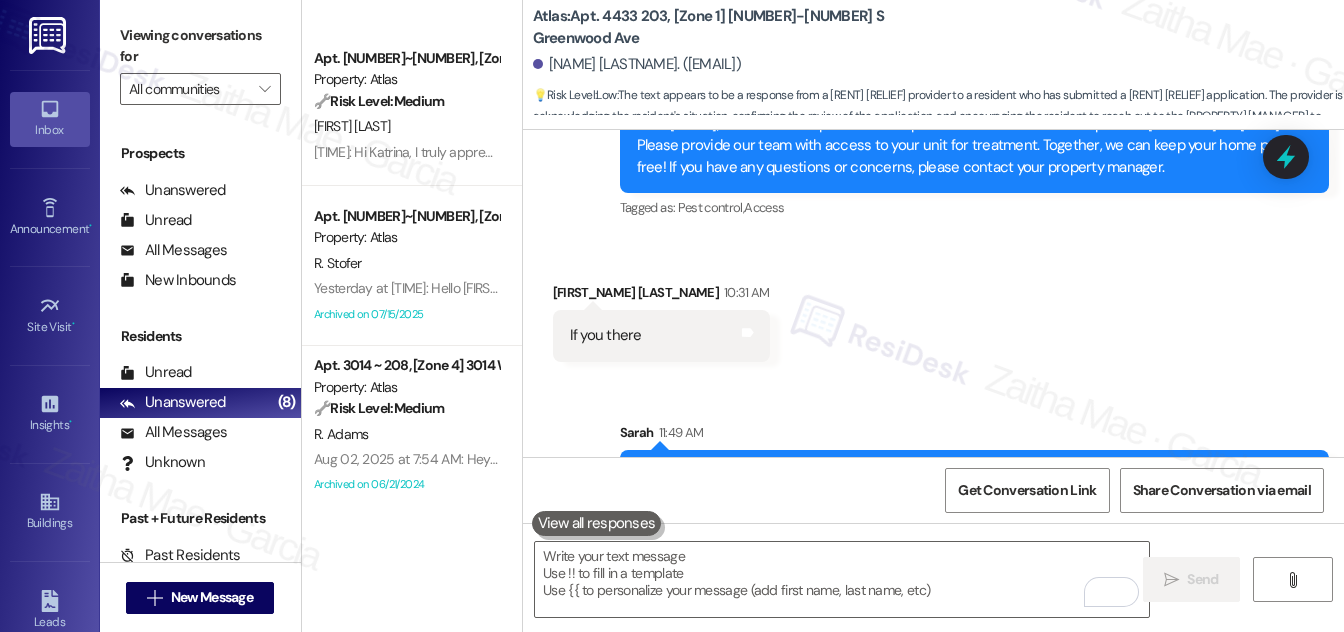 scroll, scrollTop: 789, scrollLeft: 0, axis: vertical 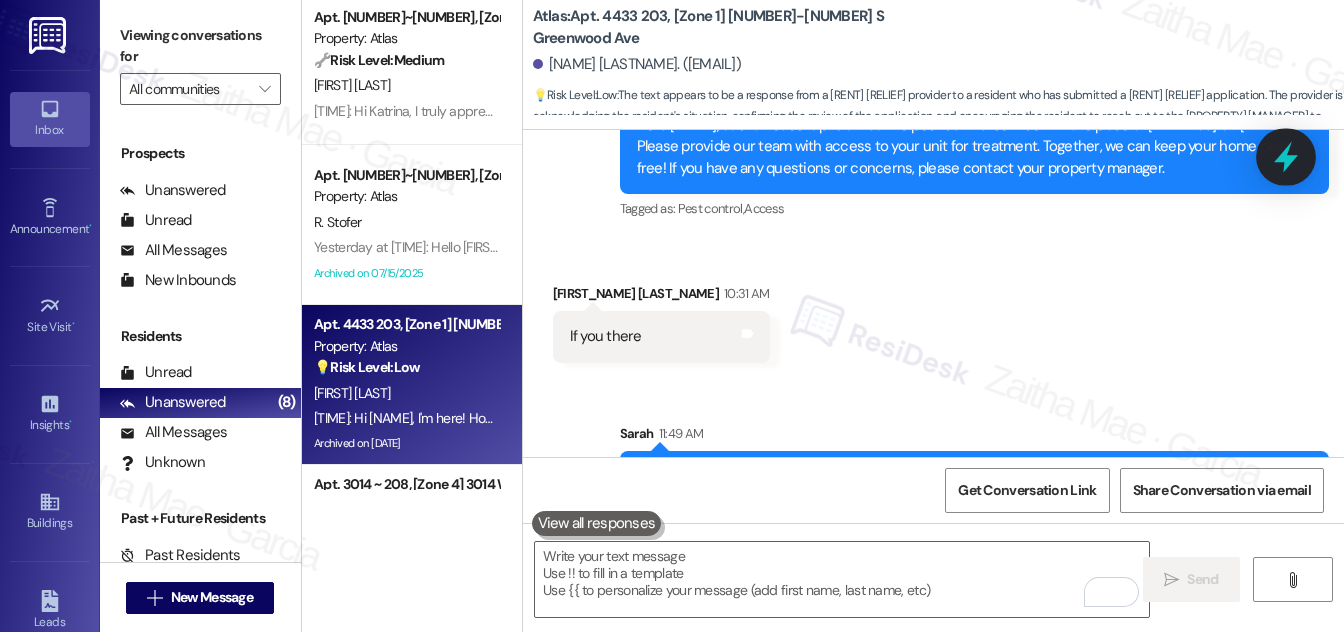 click 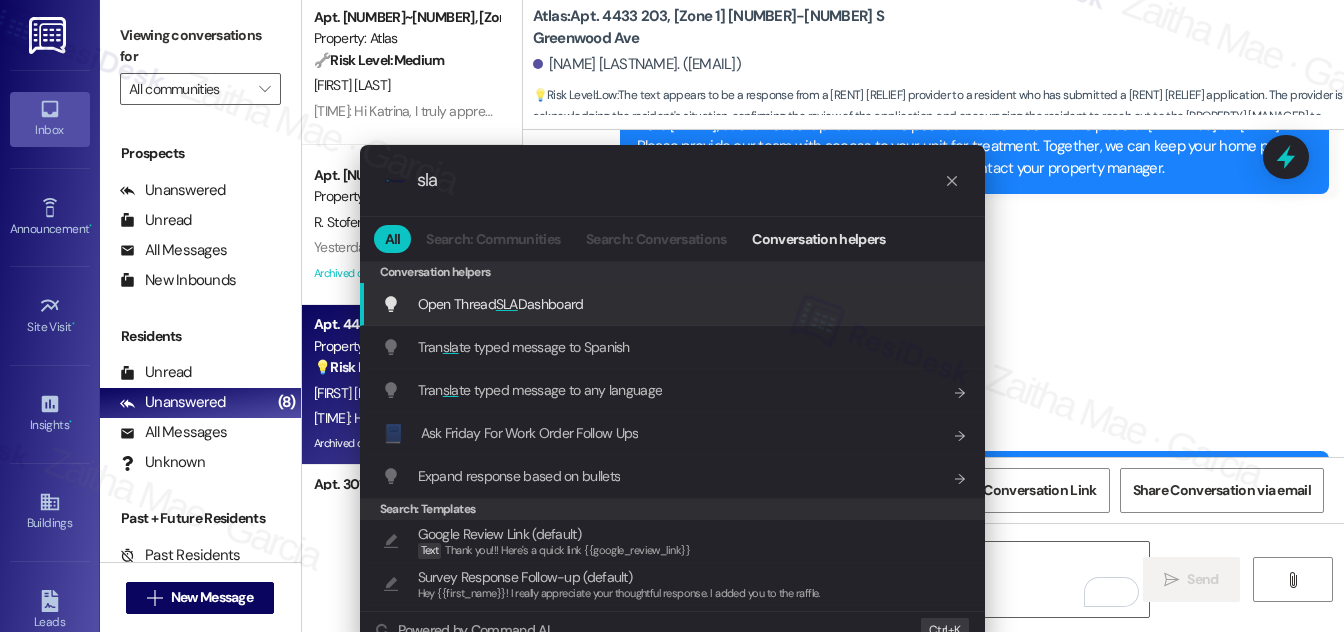 type on "sla" 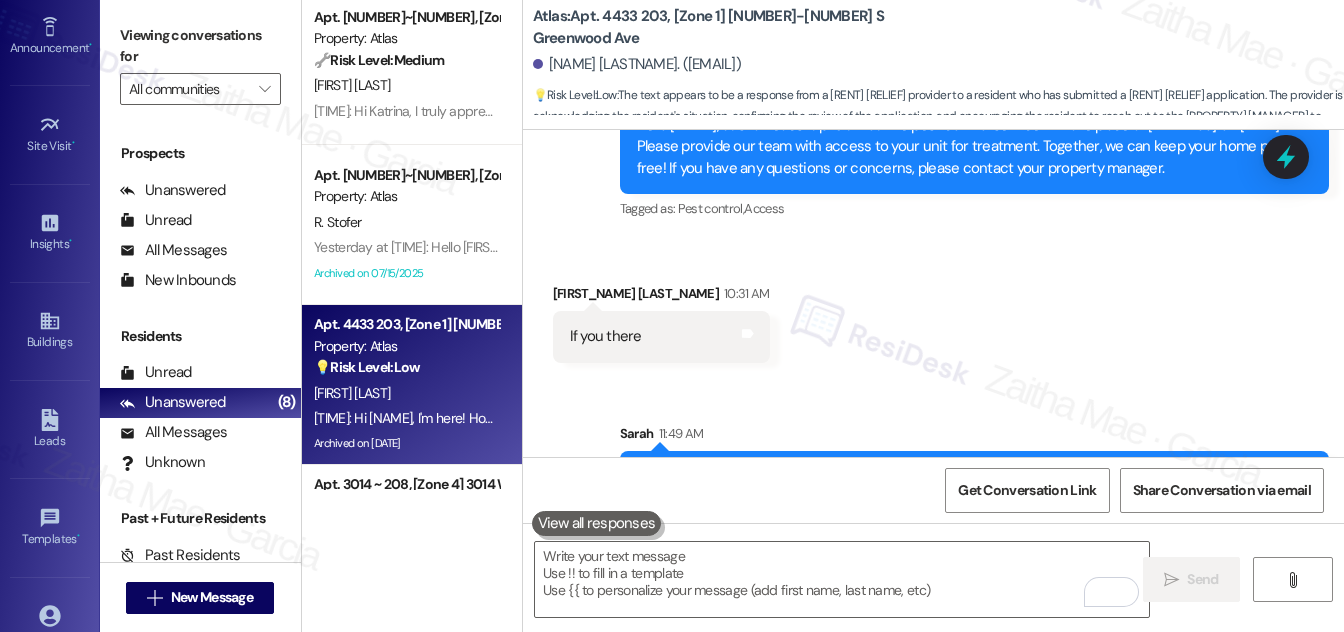 scroll, scrollTop: 314, scrollLeft: 0, axis: vertical 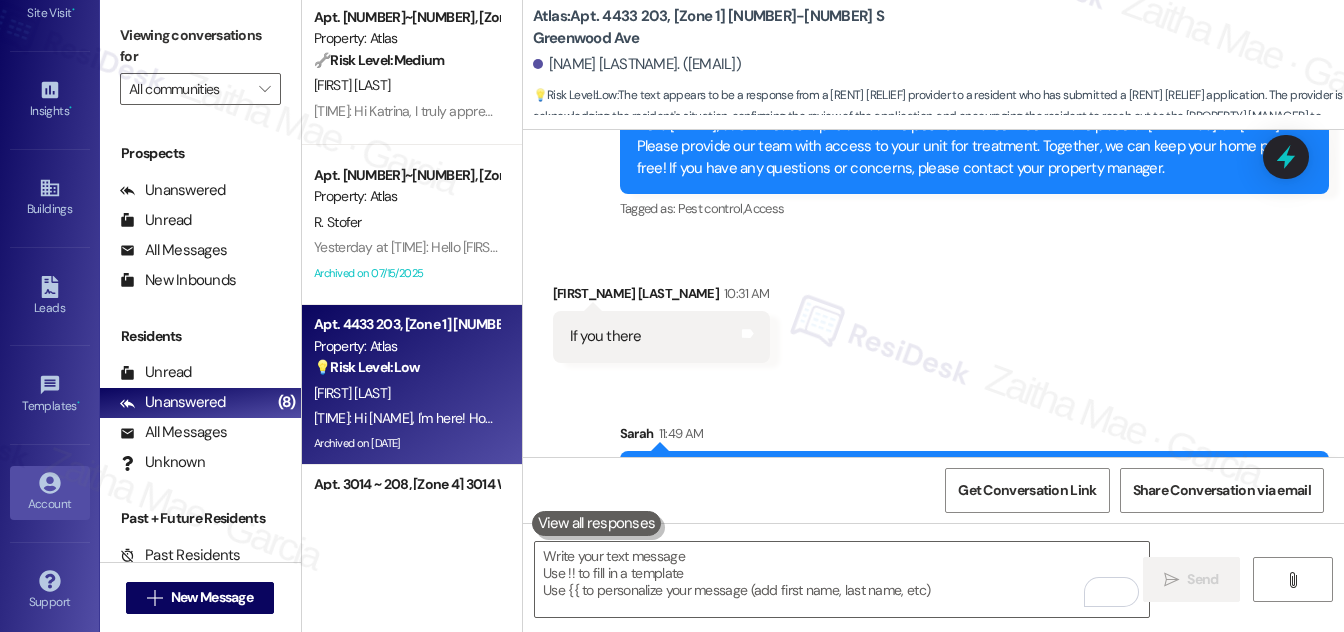 drag, startPoint x: 38, startPoint y: 491, endPoint x: 53, endPoint y: 490, distance: 15.033297 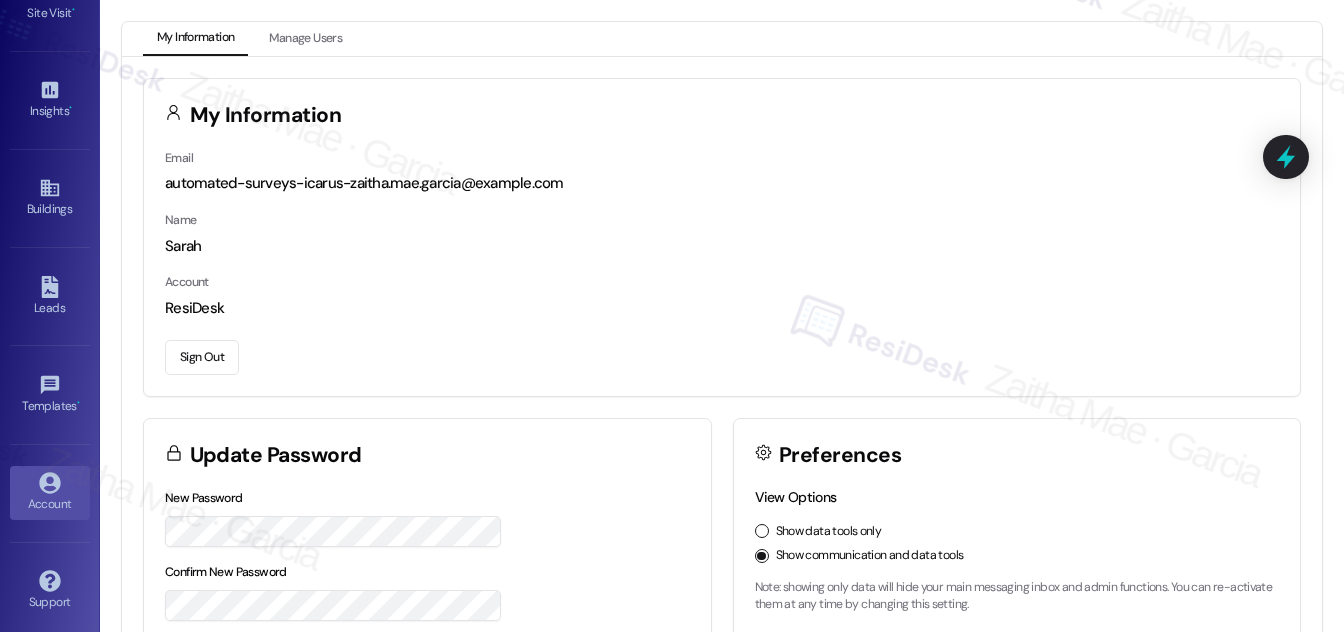 click on "Sign Out" at bounding box center [202, 357] 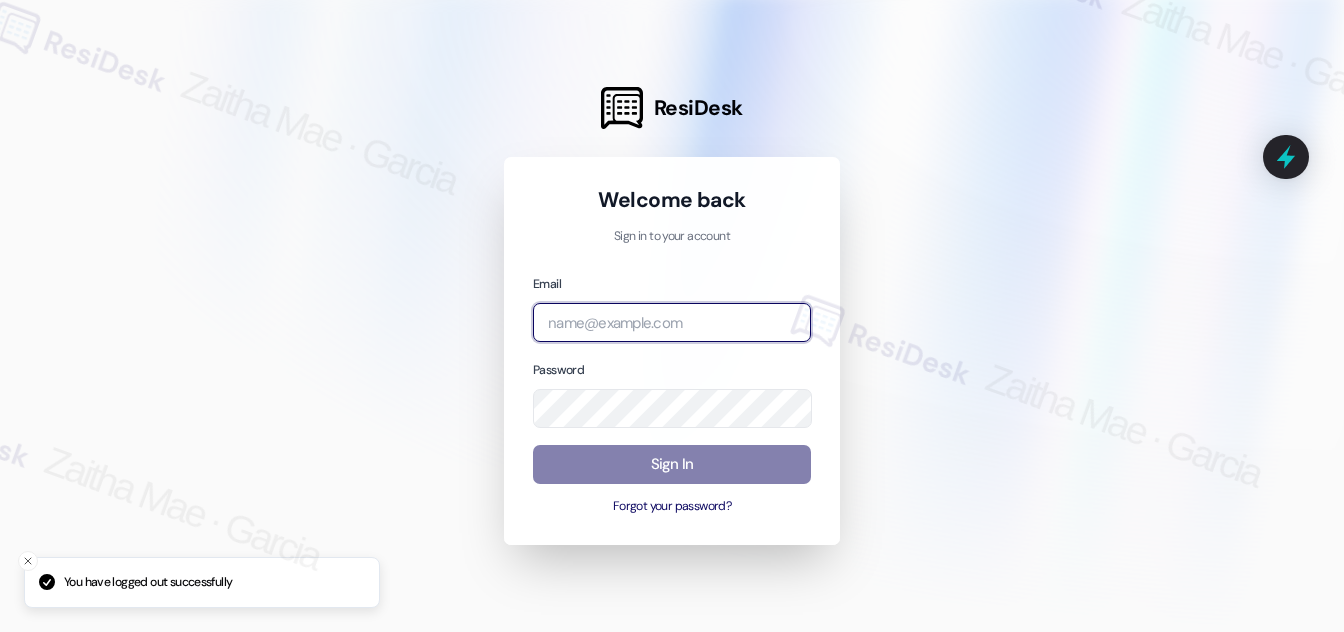 click at bounding box center [672, 322] 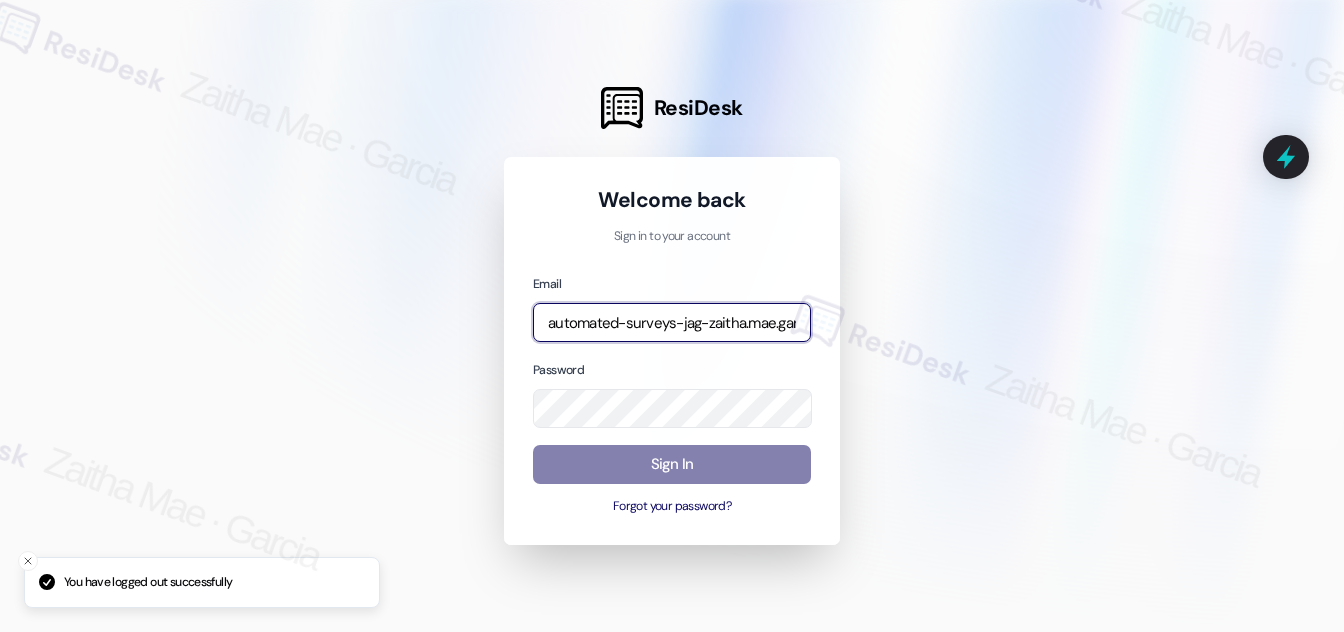type on "automated-surveys-jag-zaitha.mae.garcia@jag.com" 